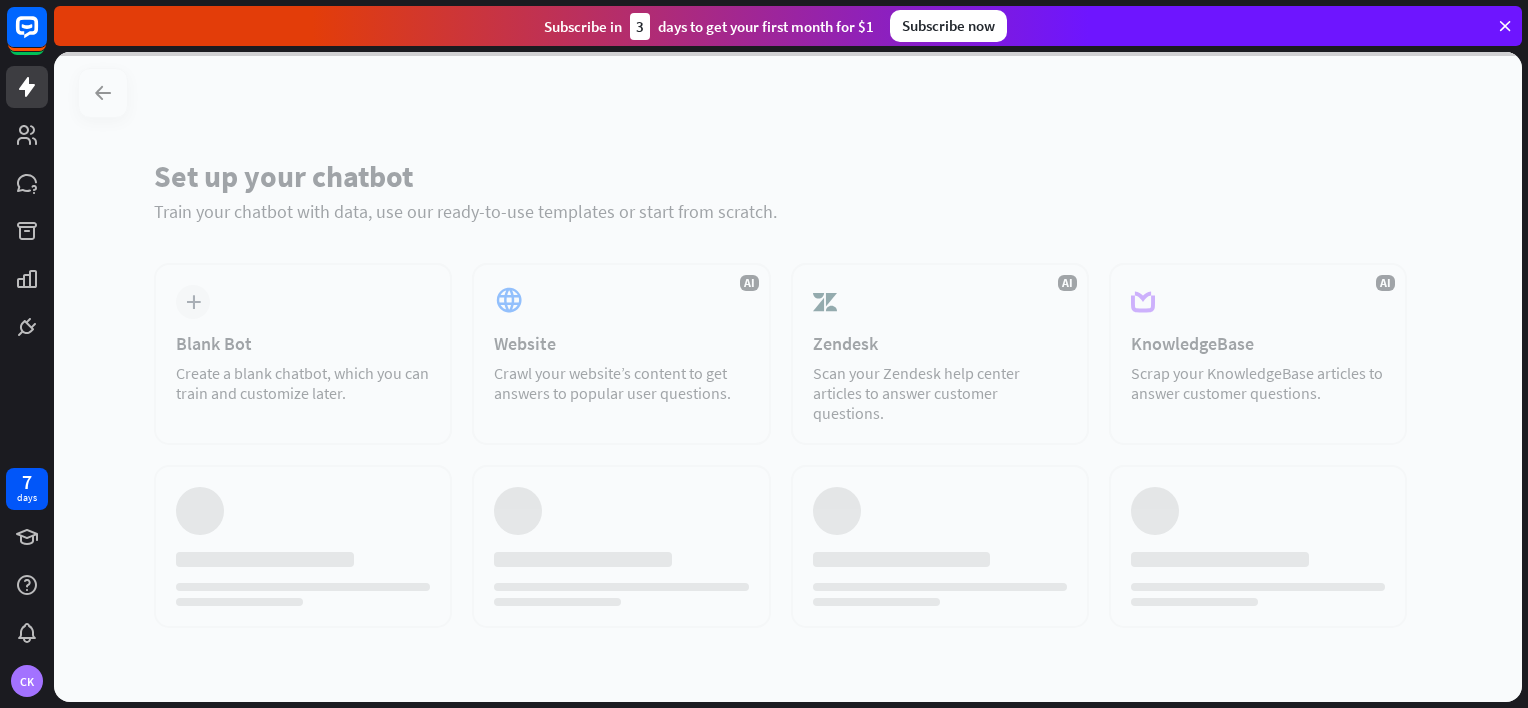scroll, scrollTop: 0, scrollLeft: 0, axis: both 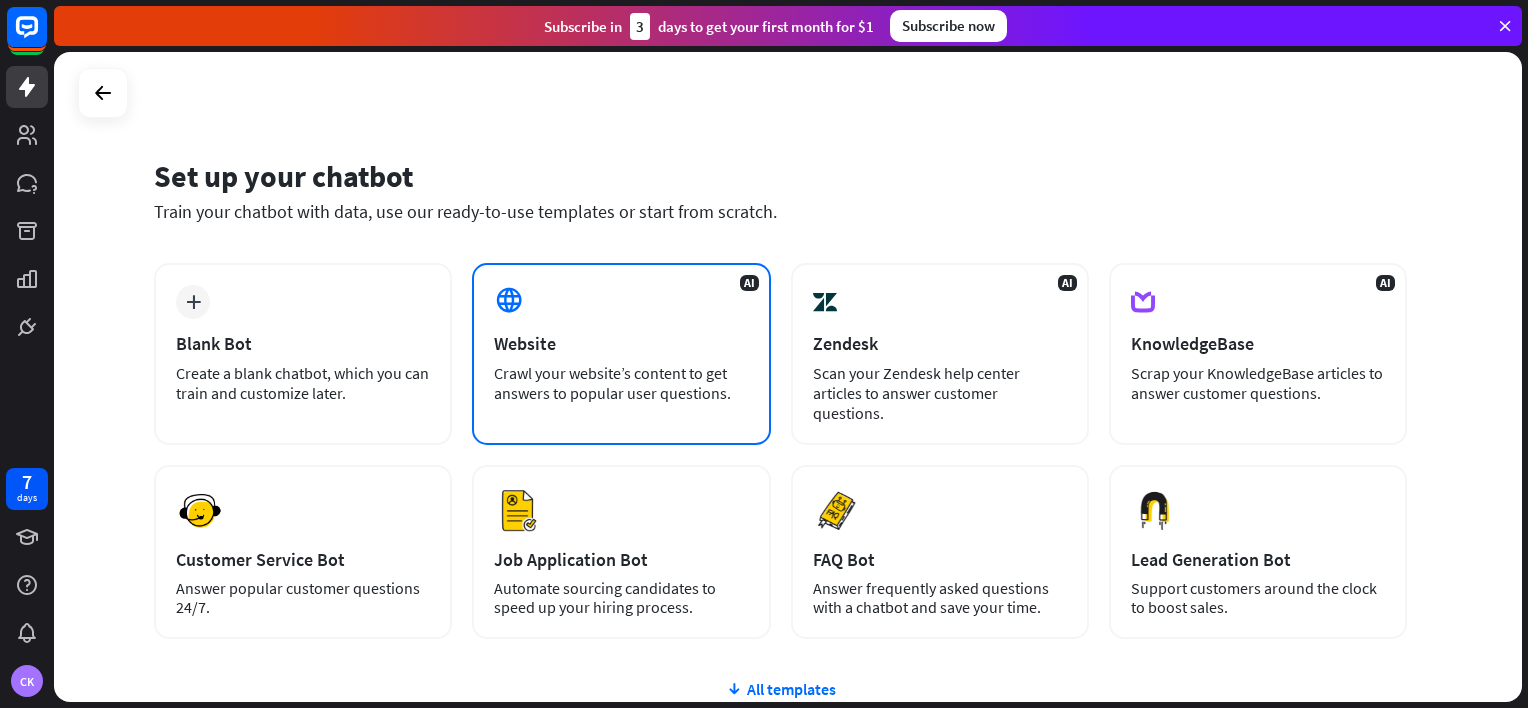 click on "AI     Website
Crawl your website’s content to get answers to
popular user questions." at bounding box center (621, 354) 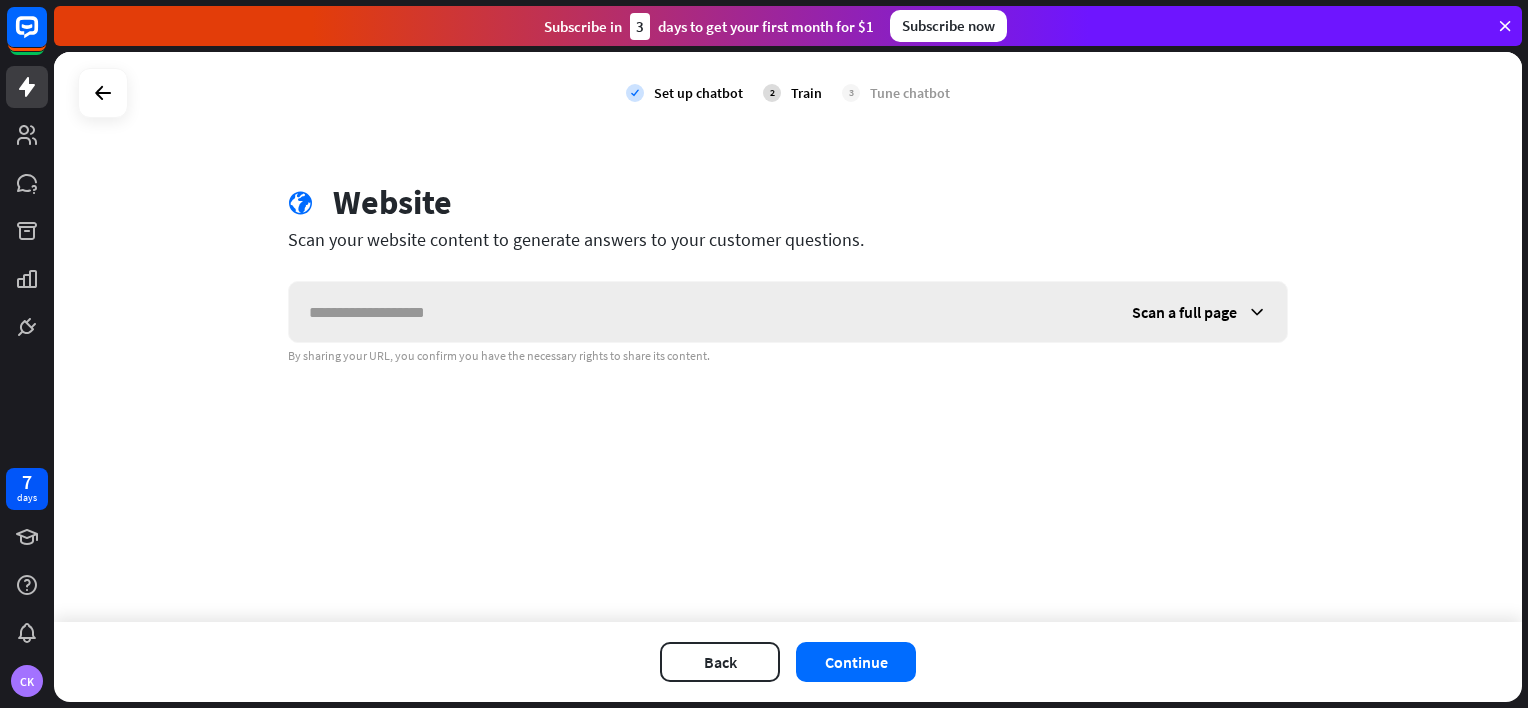 click at bounding box center [700, 312] 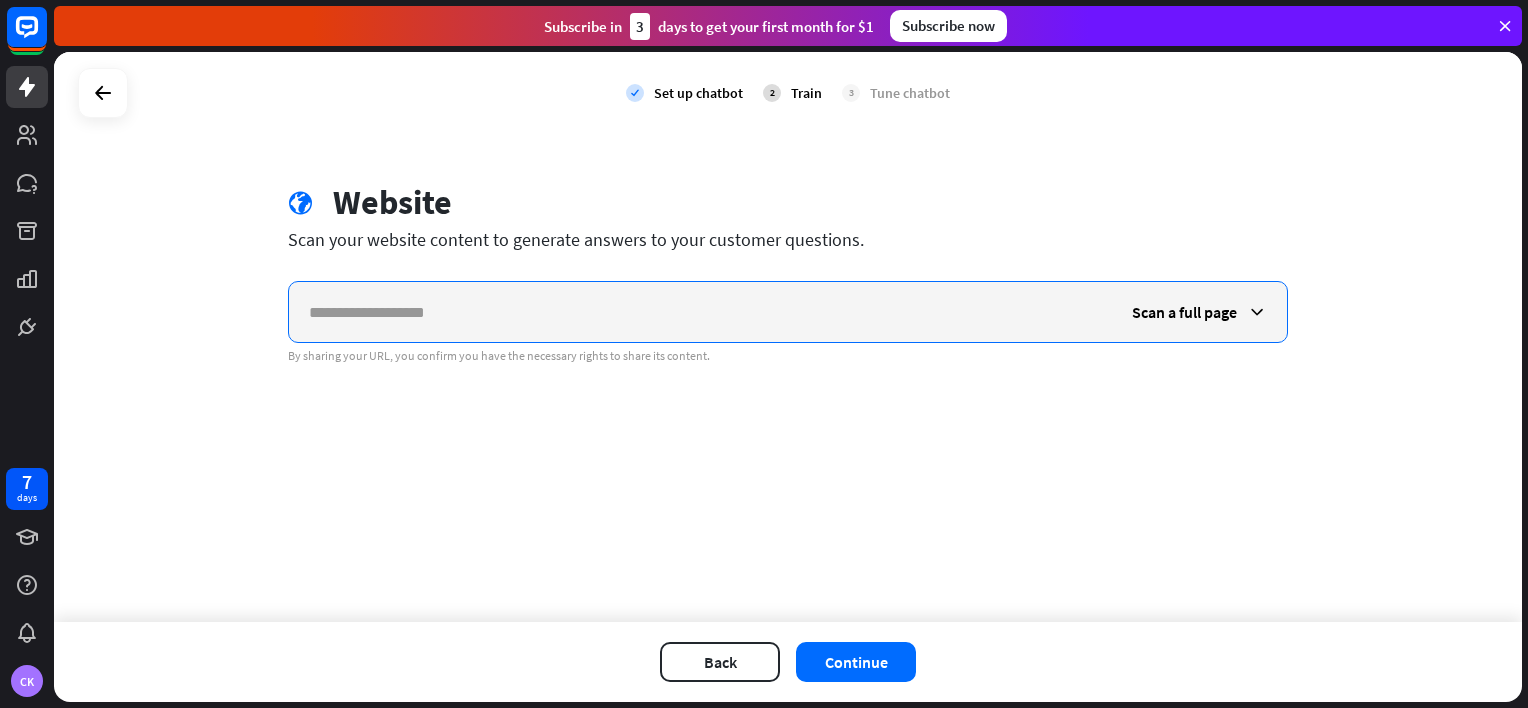 paste on "**********" 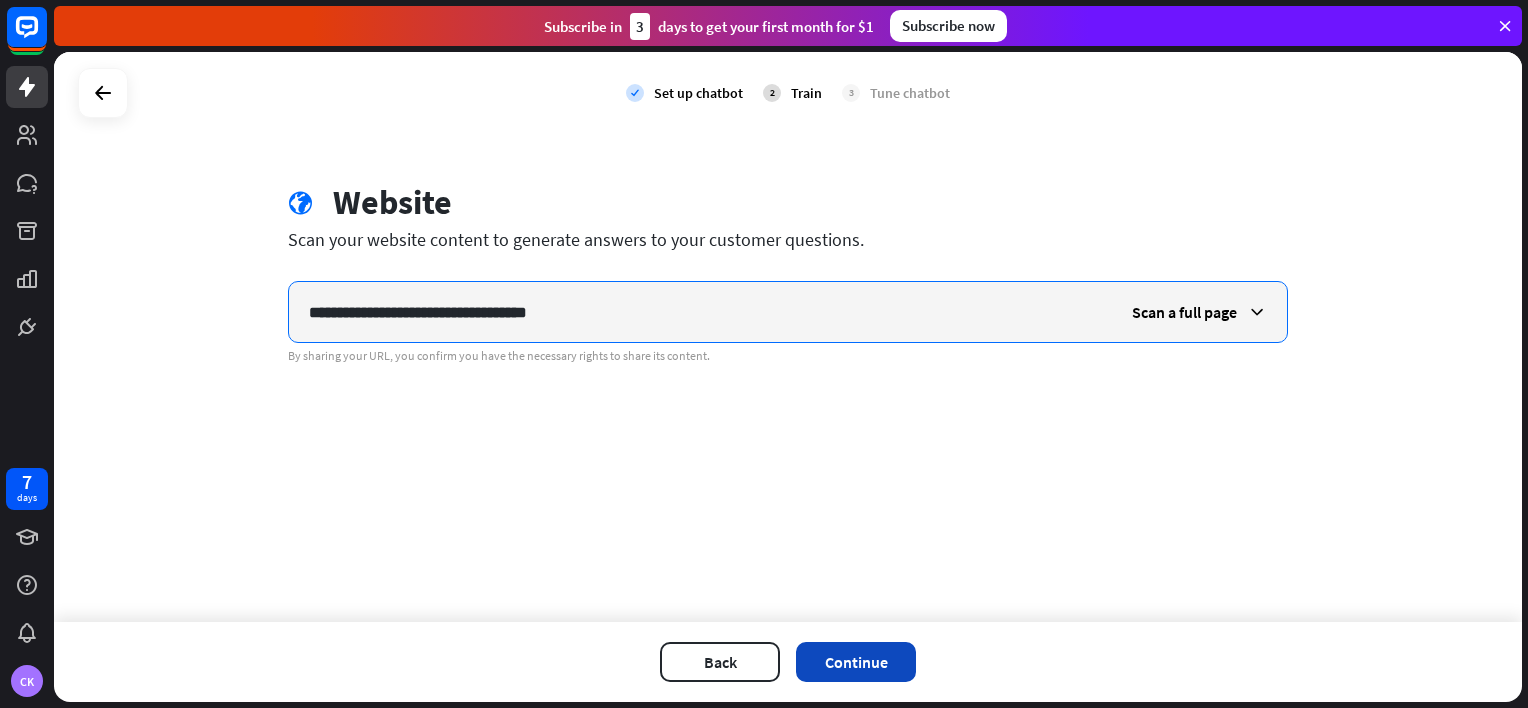 type on "**********" 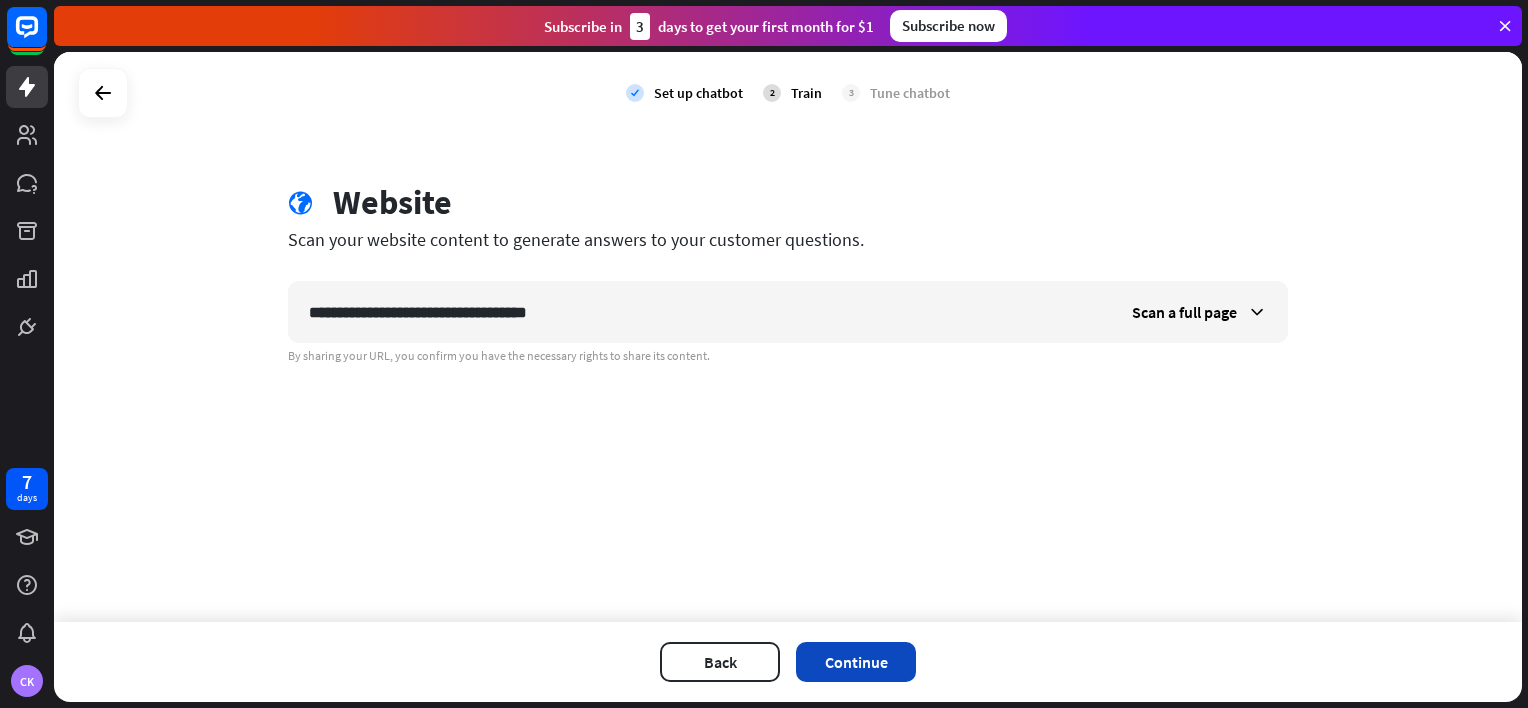 click on "Continue" at bounding box center (856, 662) 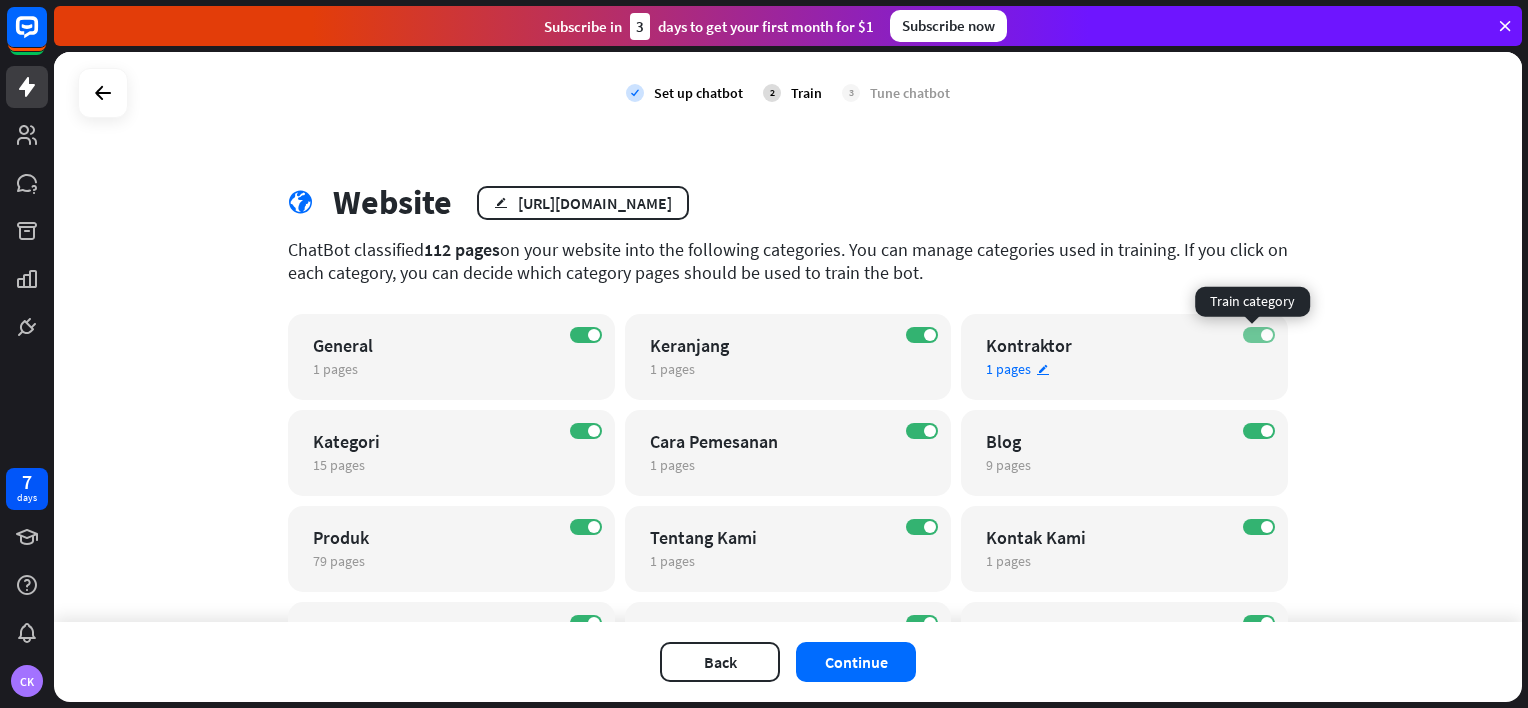 click on "ON" at bounding box center (1259, 335) 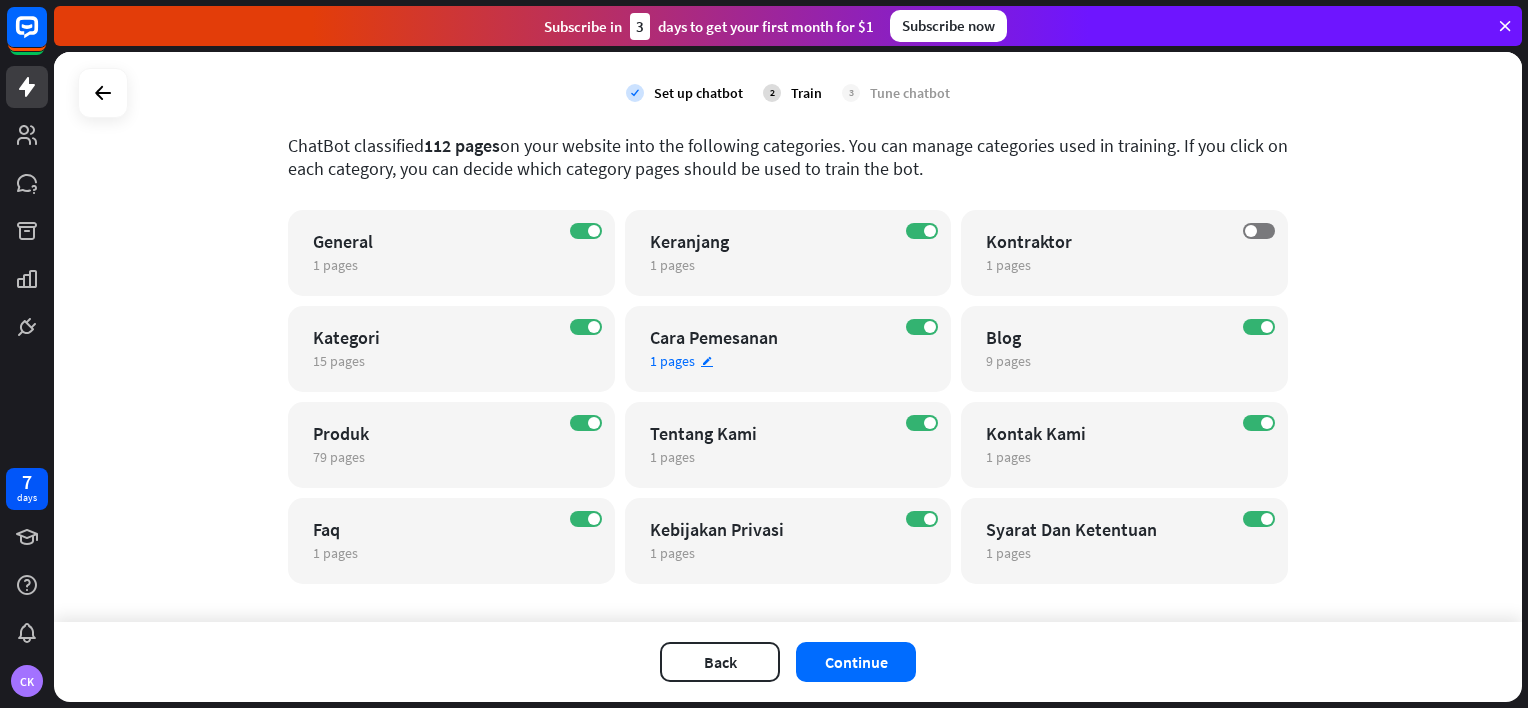 scroll, scrollTop: 129, scrollLeft: 0, axis: vertical 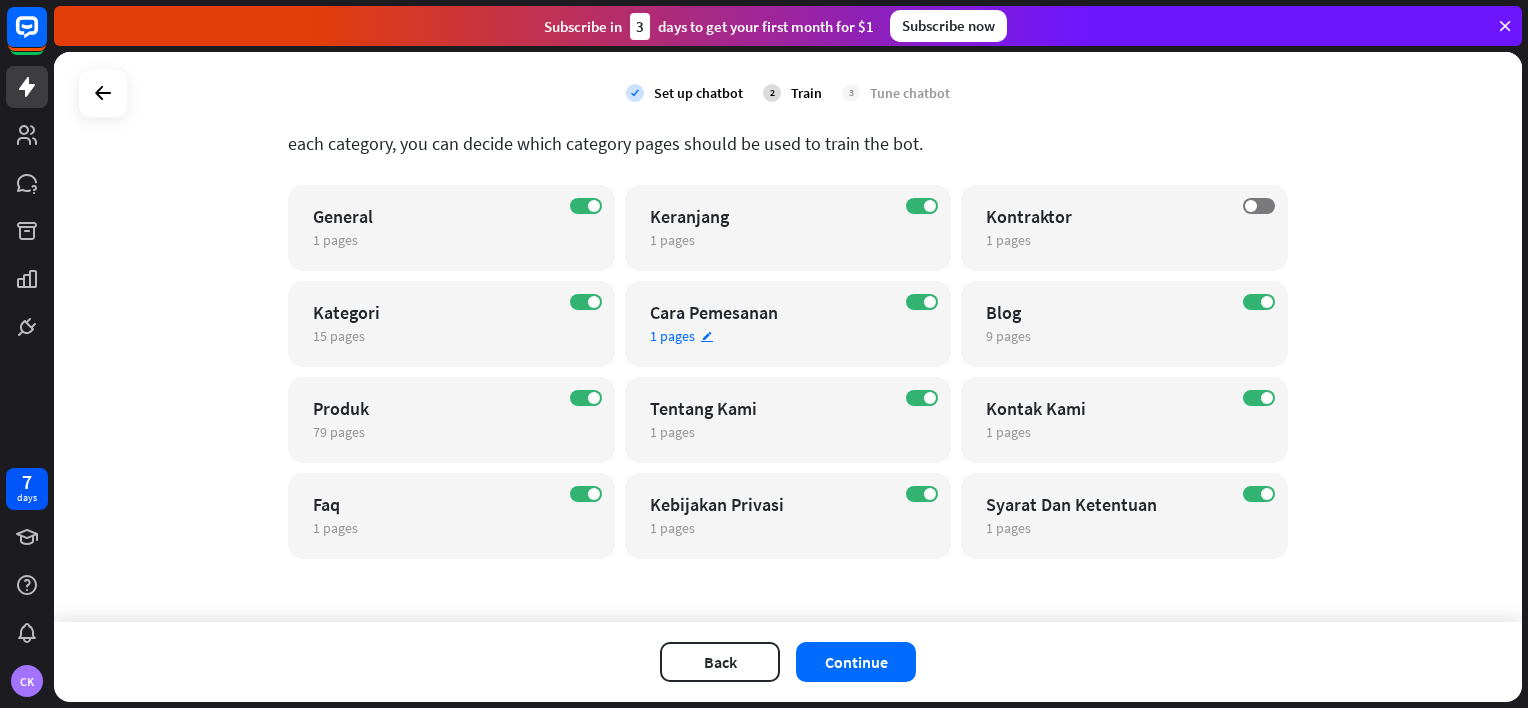 click on "1 pages" at bounding box center [672, 336] 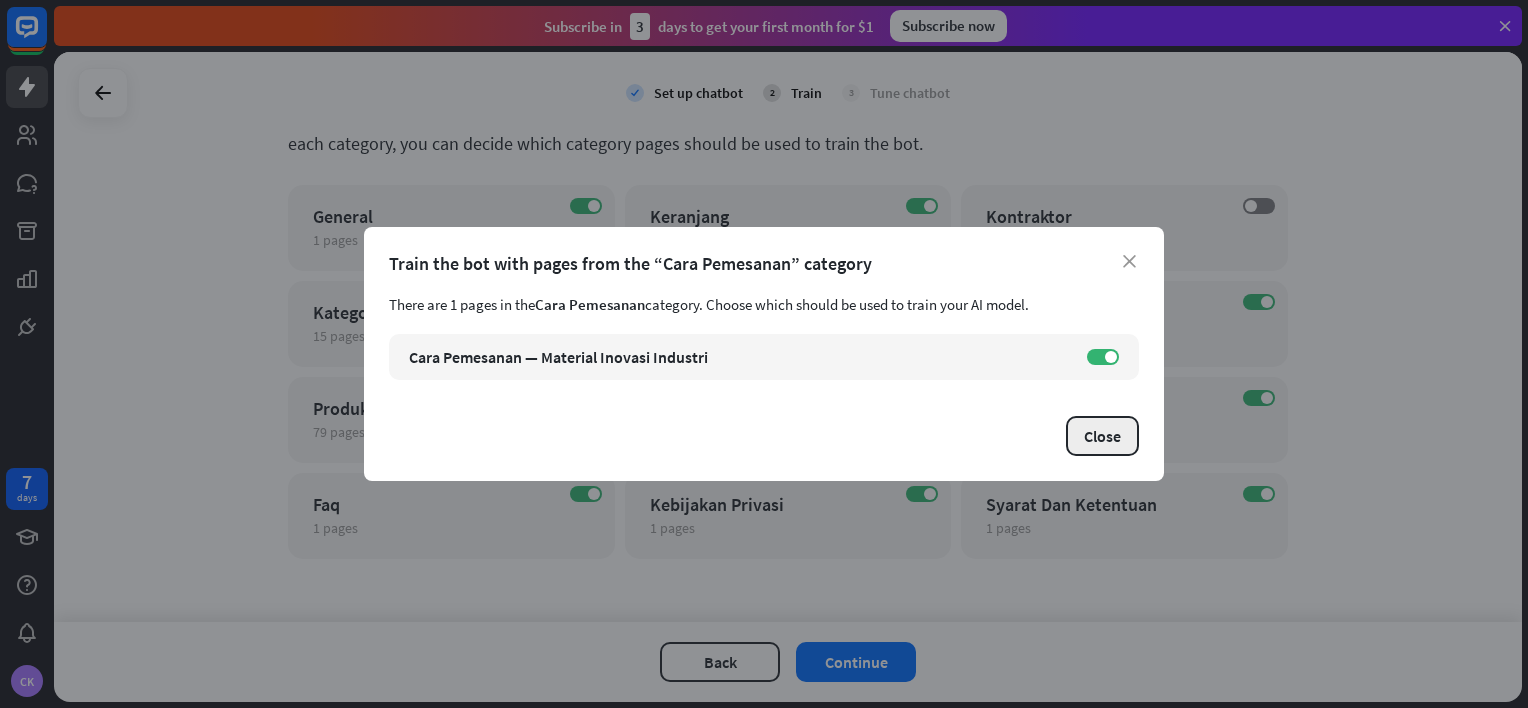 click on "Close" at bounding box center (1102, 436) 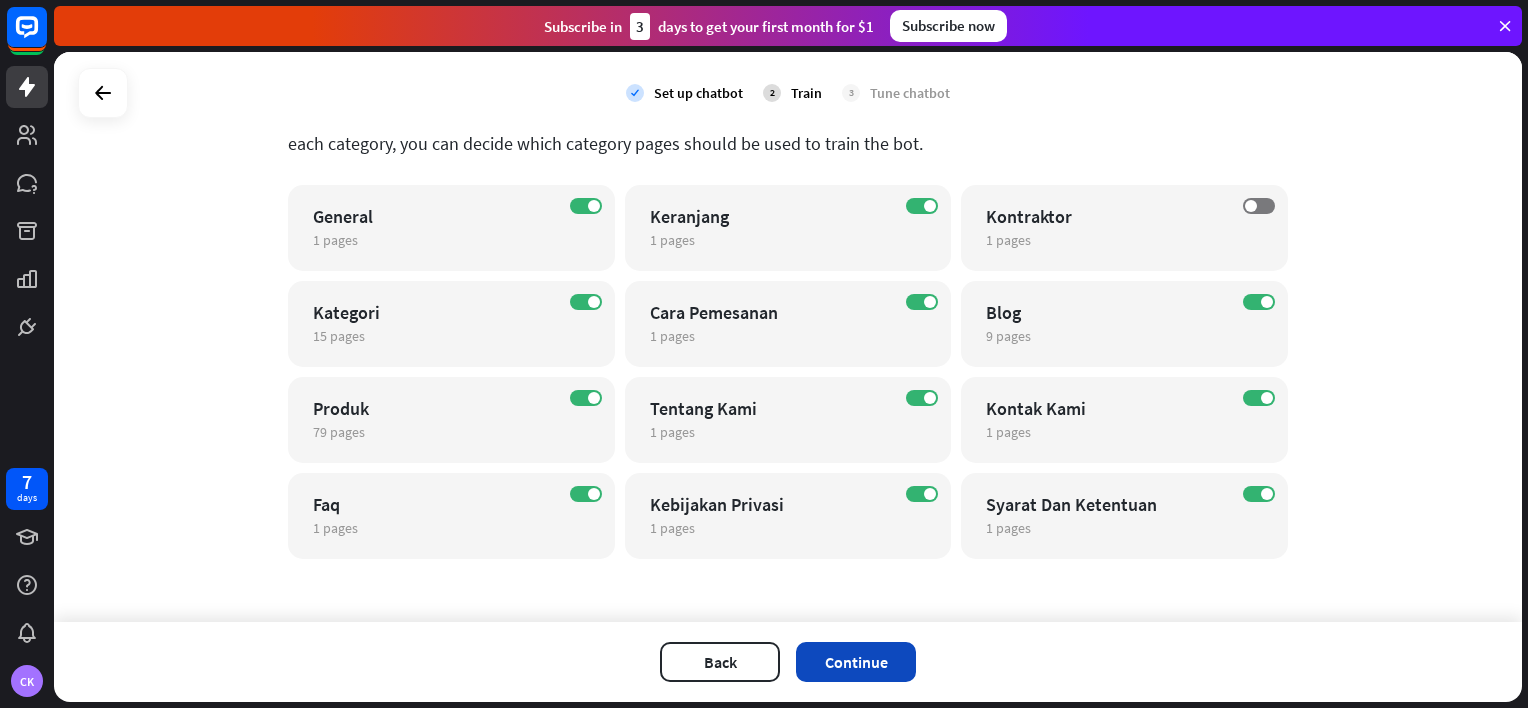click on "Continue" at bounding box center (856, 662) 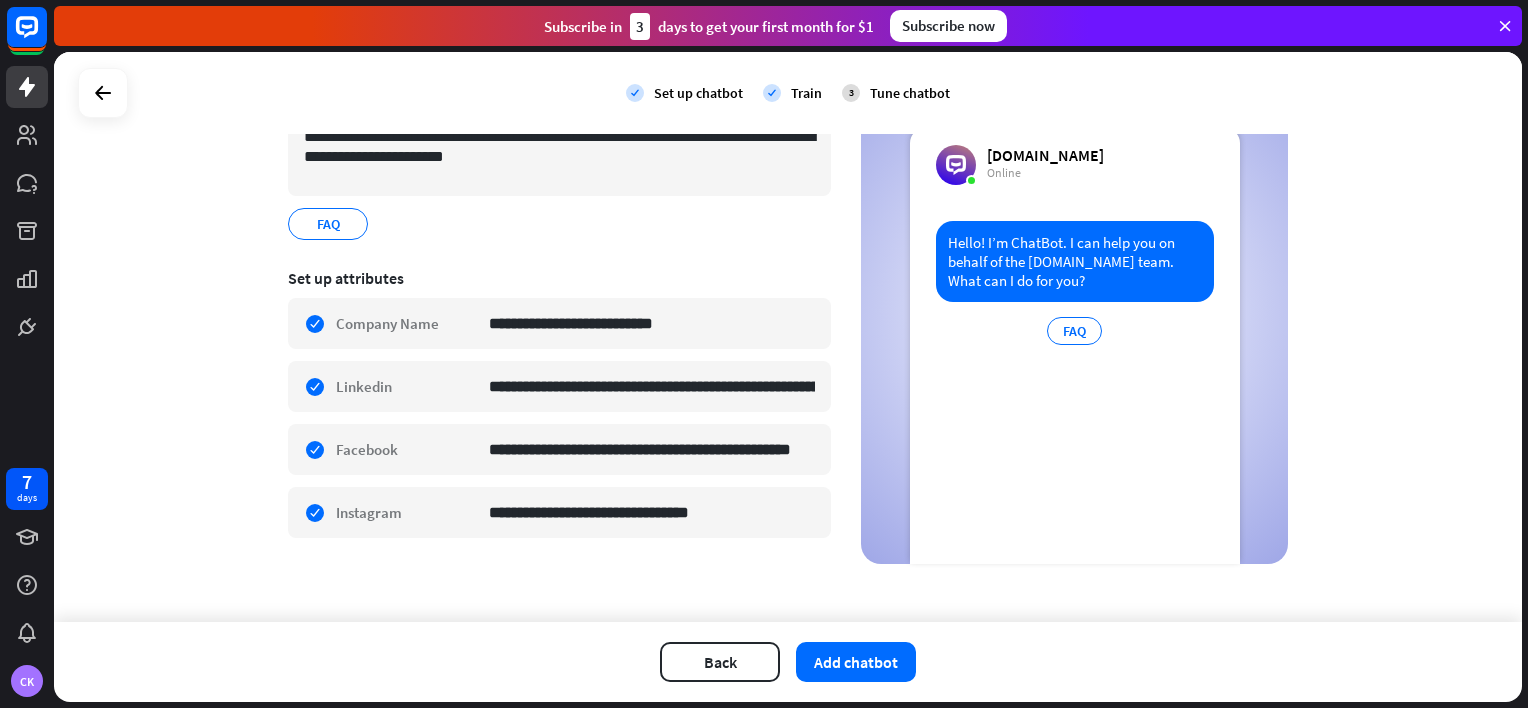 scroll, scrollTop: 201, scrollLeft: 0, axis: vertical 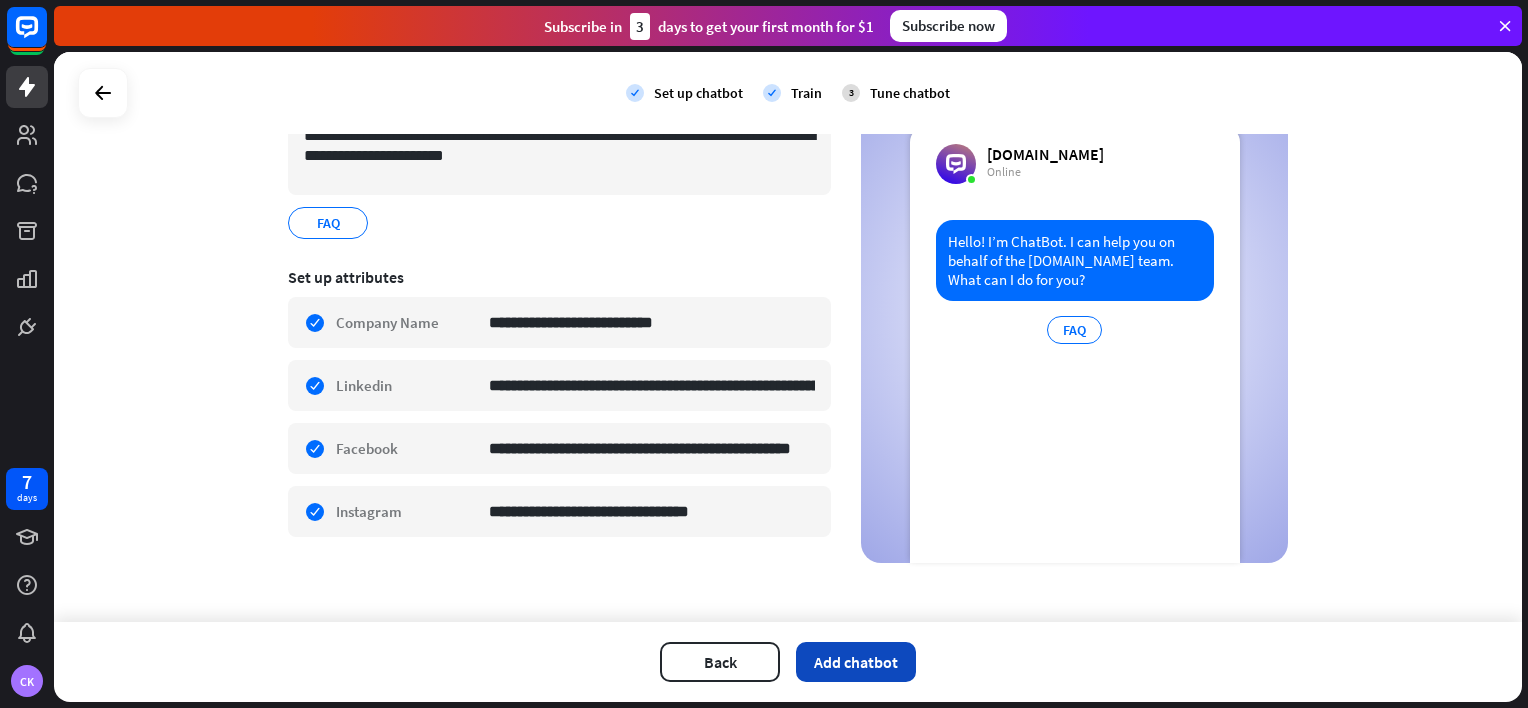 click on "Add chatbot" at bounding box center (856, 662) 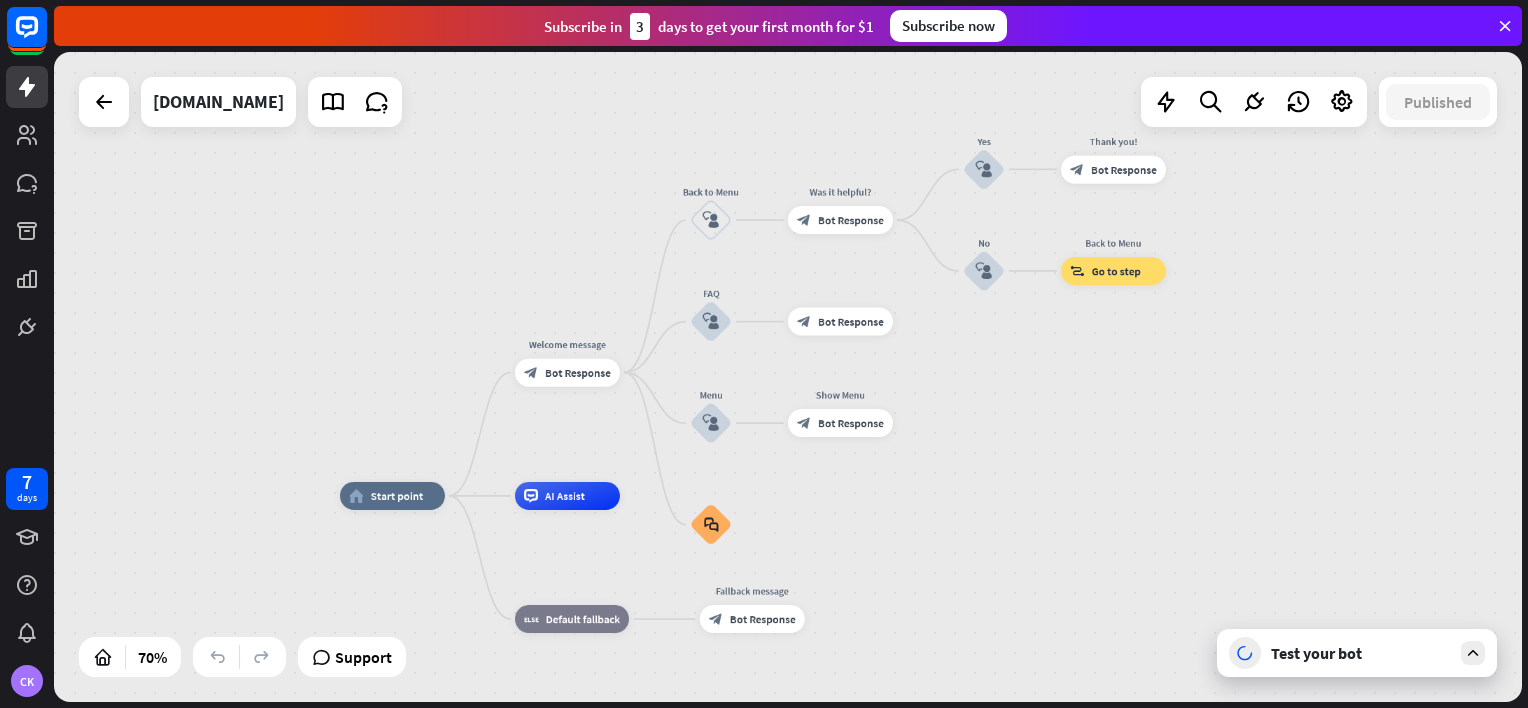 drag, startPoint x: 1233, startPoint y: 359, endPoint x: 1080, endPoint y: 429, distance: 168.25279 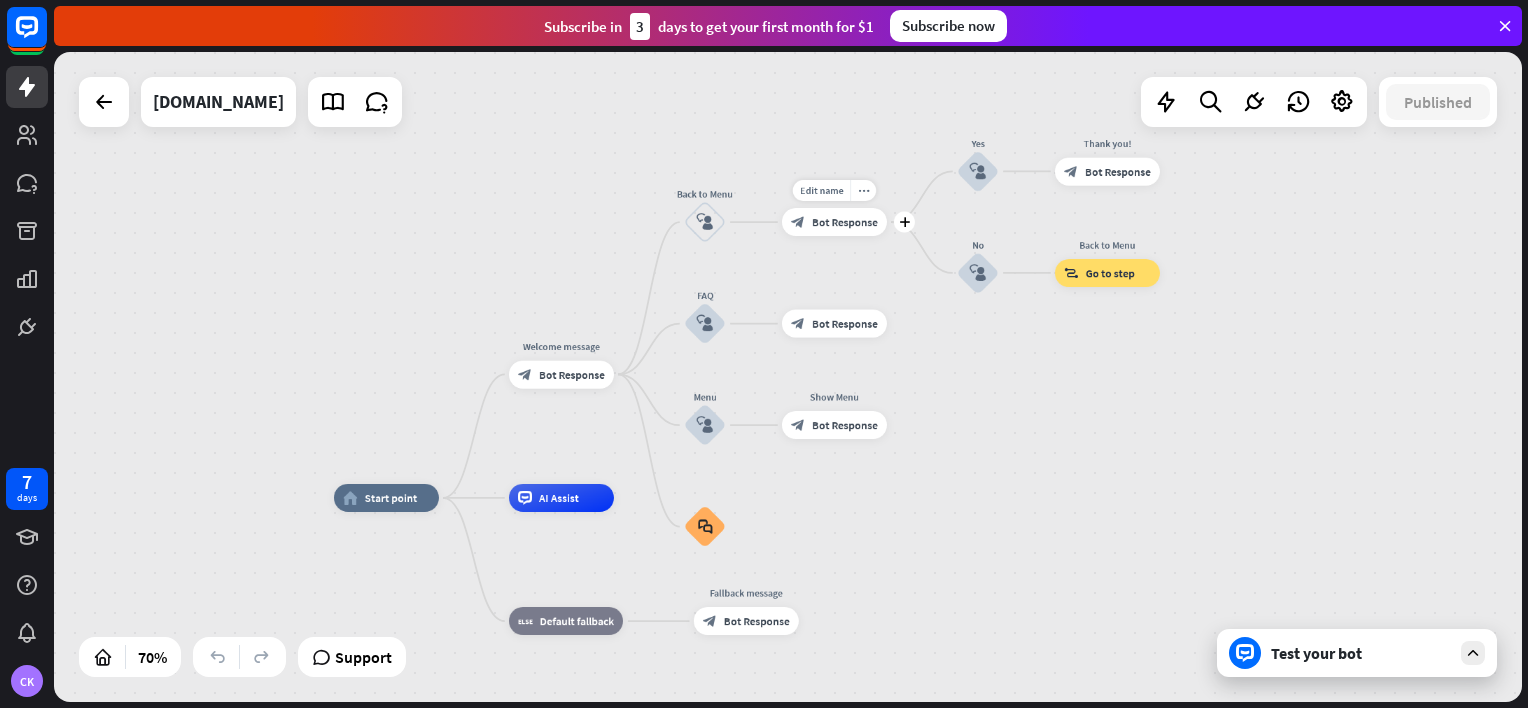 click on "Edit name   more_horiz         plus     block_bot_response   Bot Response" at bounding box center (834, 222) 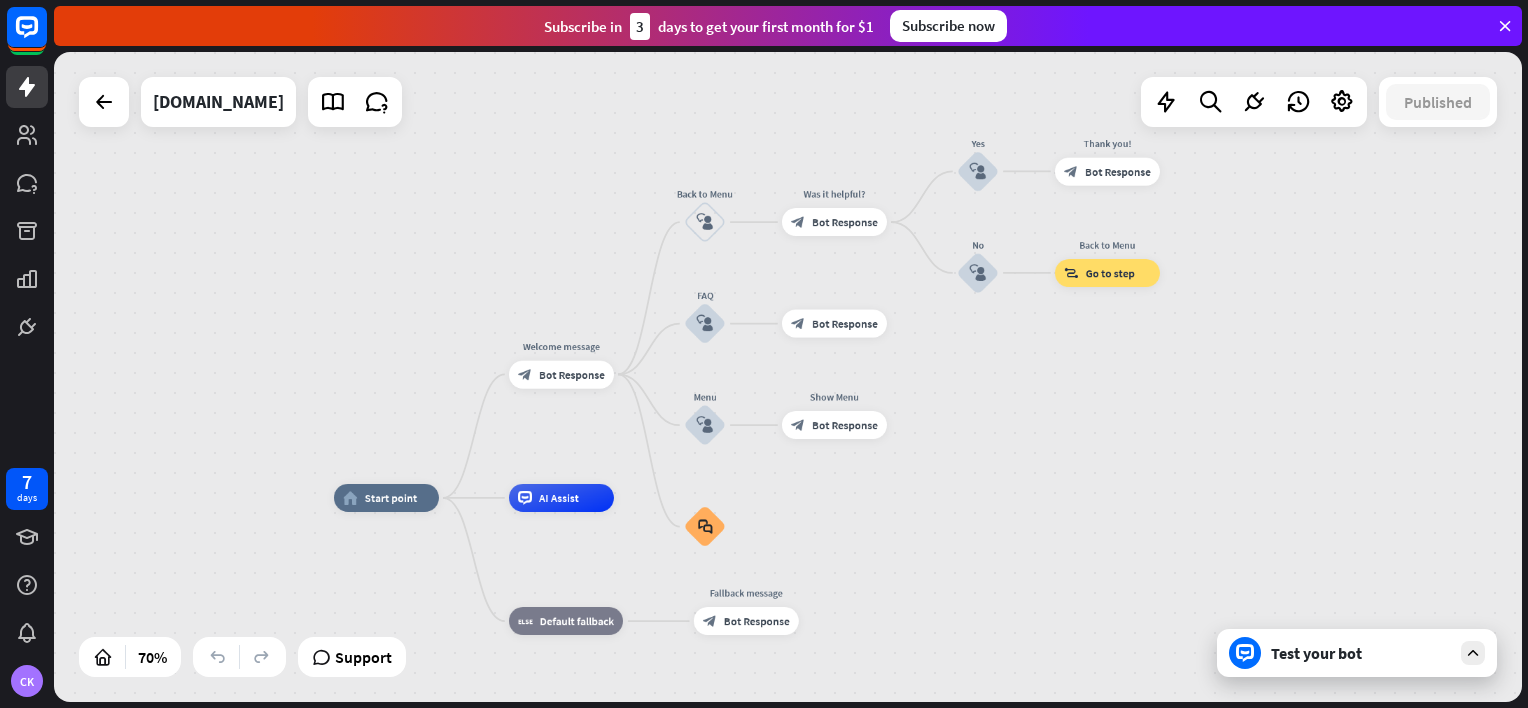 click at bounding box center (1473, 653) 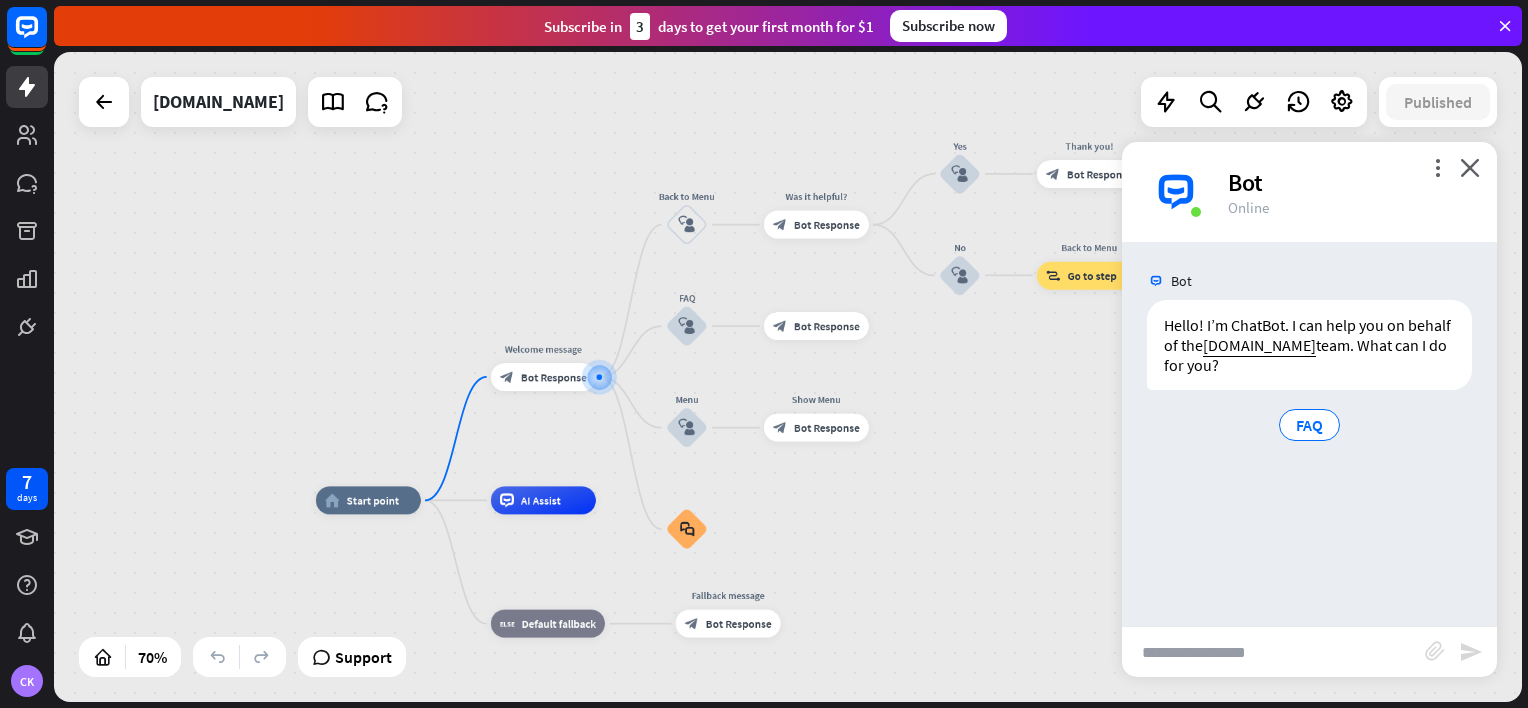 click at bounding box center (1273, 652) 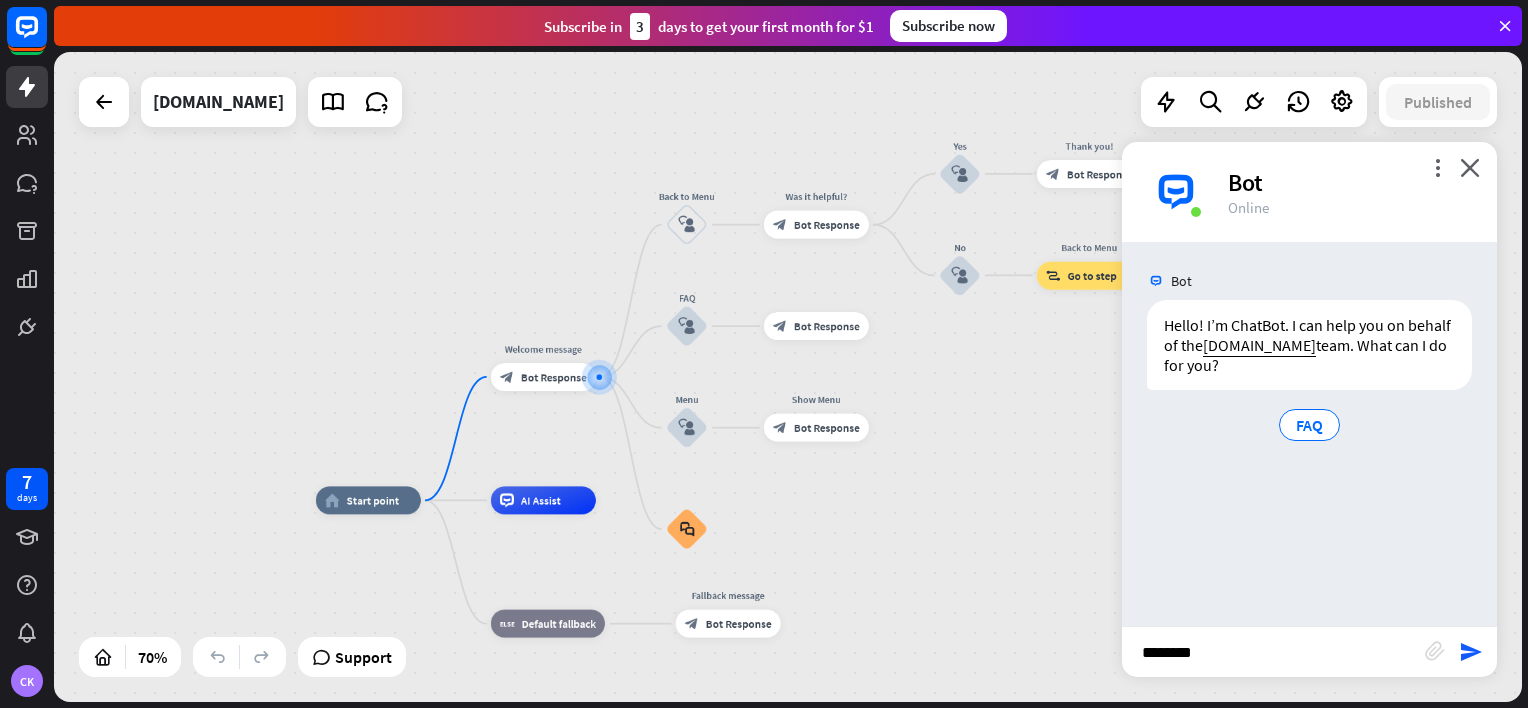 type on "*********" 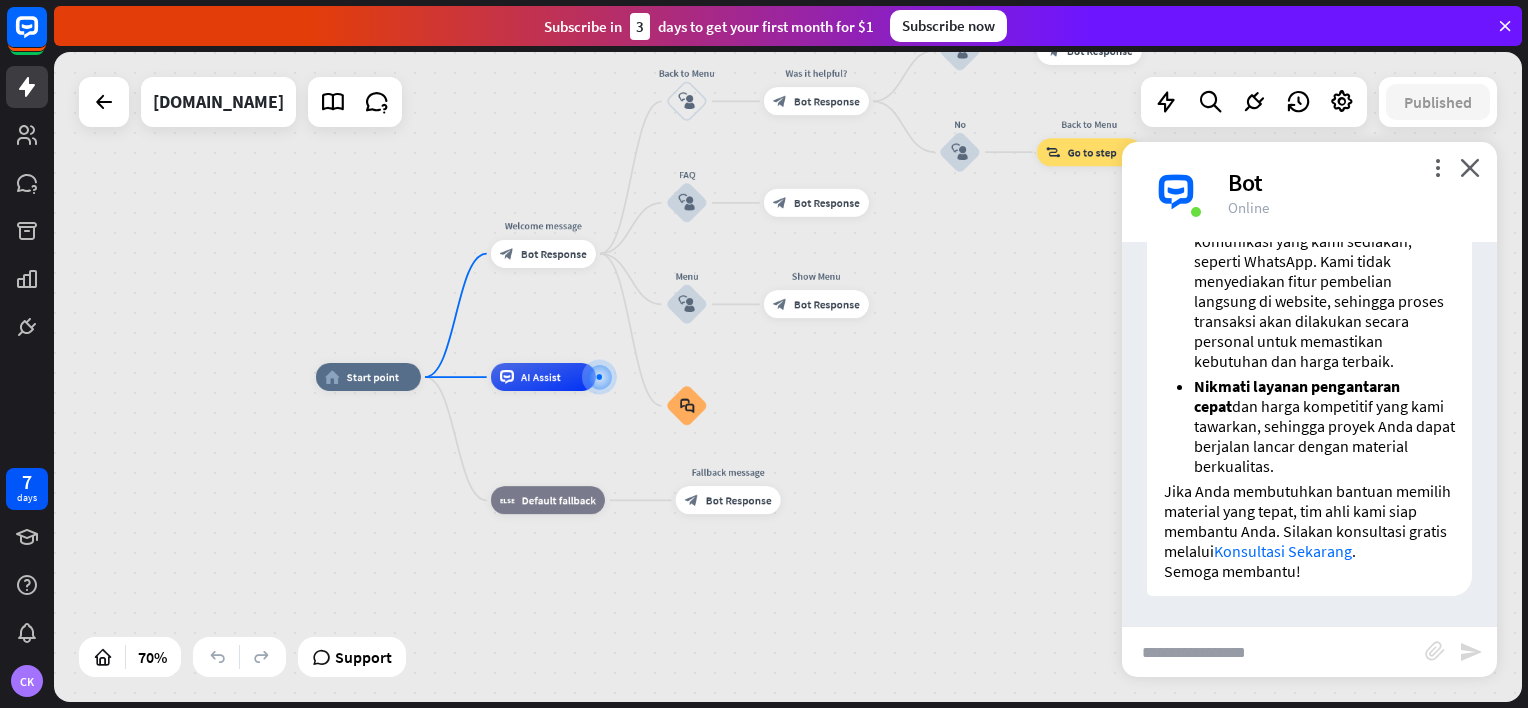scroll, scrollTop: 734, scrollLeft: 0, axis: vertical 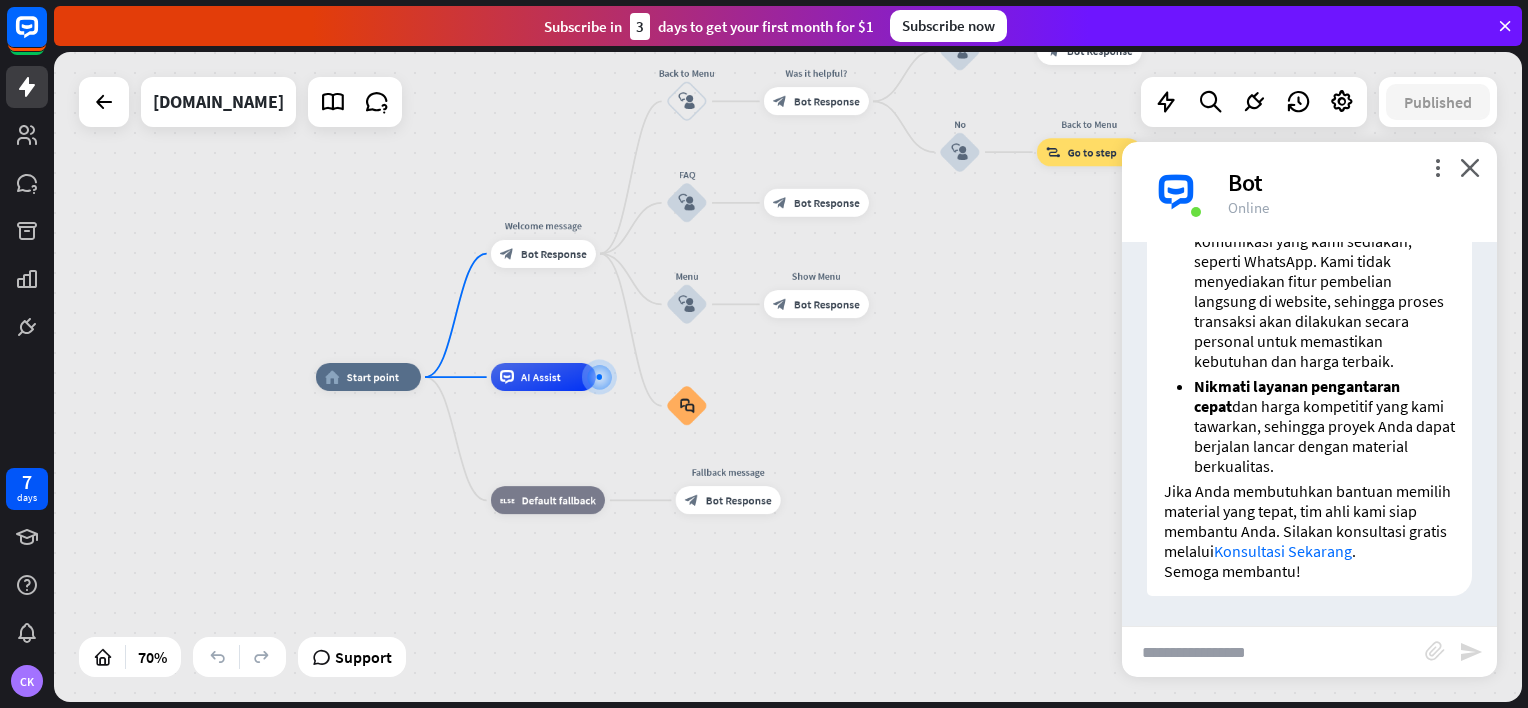 click on "home_2   Start point                 Welcome message   block_bot_response   Bot Response                 Back to Menu   block_user_input                 Was it helpful?   block_bot_response   Bot Response                 Yes   block_user_input                 Thank you!   block_bot_response   Bot Response                 No   block_user_input                 Back to Menu   block_goto   Go to step                 FAQ   block_user_input                   block_bot_response   Bot Response                 Menu   block_user_input                 Show Menu   block_bot_response   Bot Response                   block_faq                     AI Assist                       block_fallback   Default fallback                 Fallback message   block_bot_response   Bot Response" at bounding box center [830, 604] 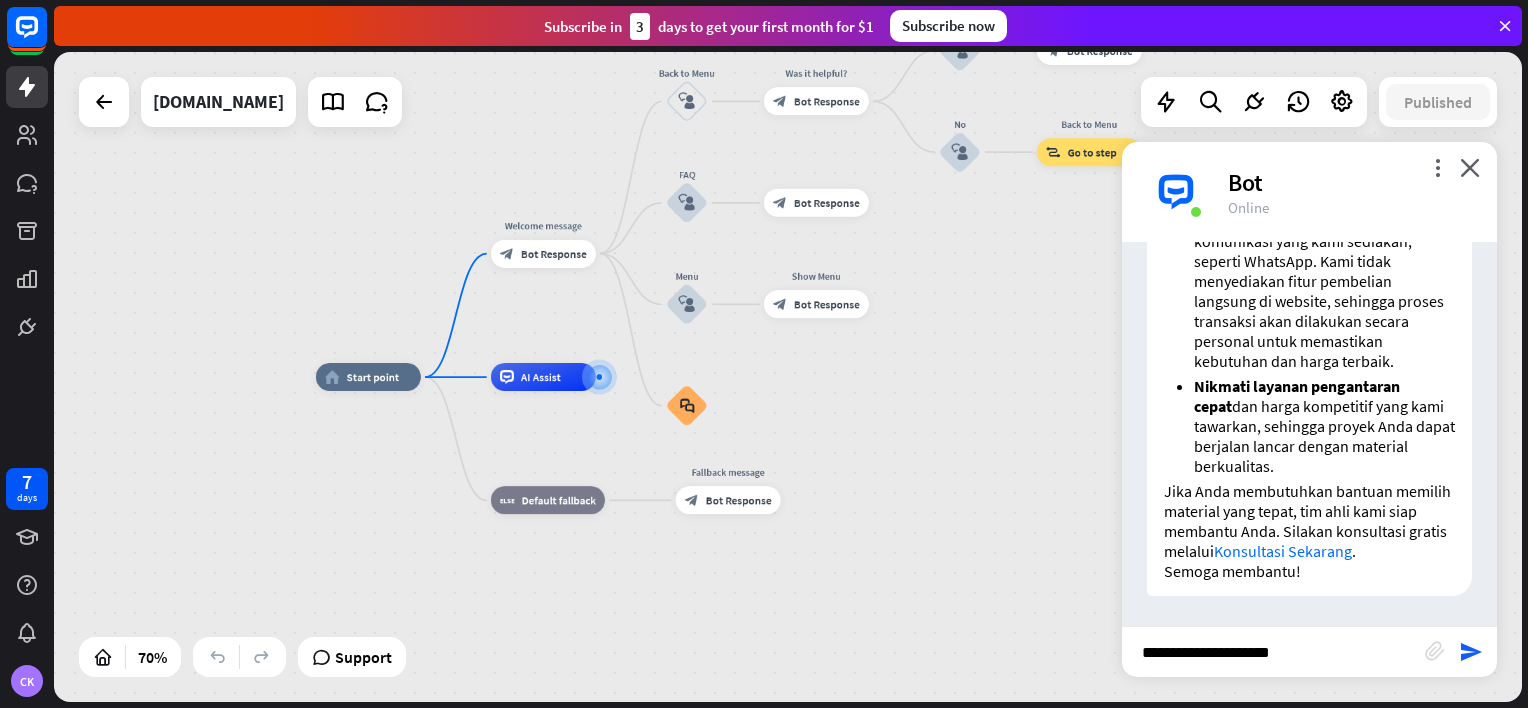 type on "**********" 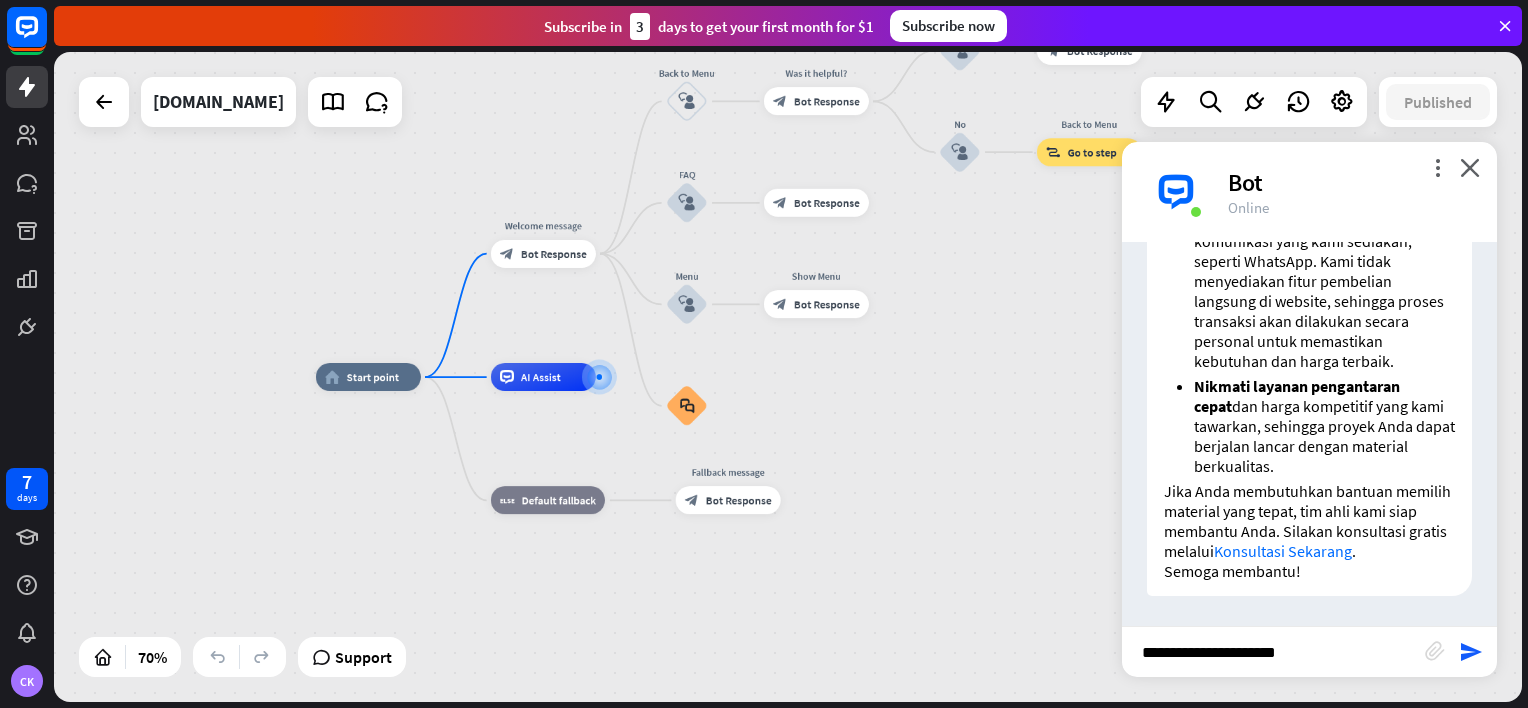 type 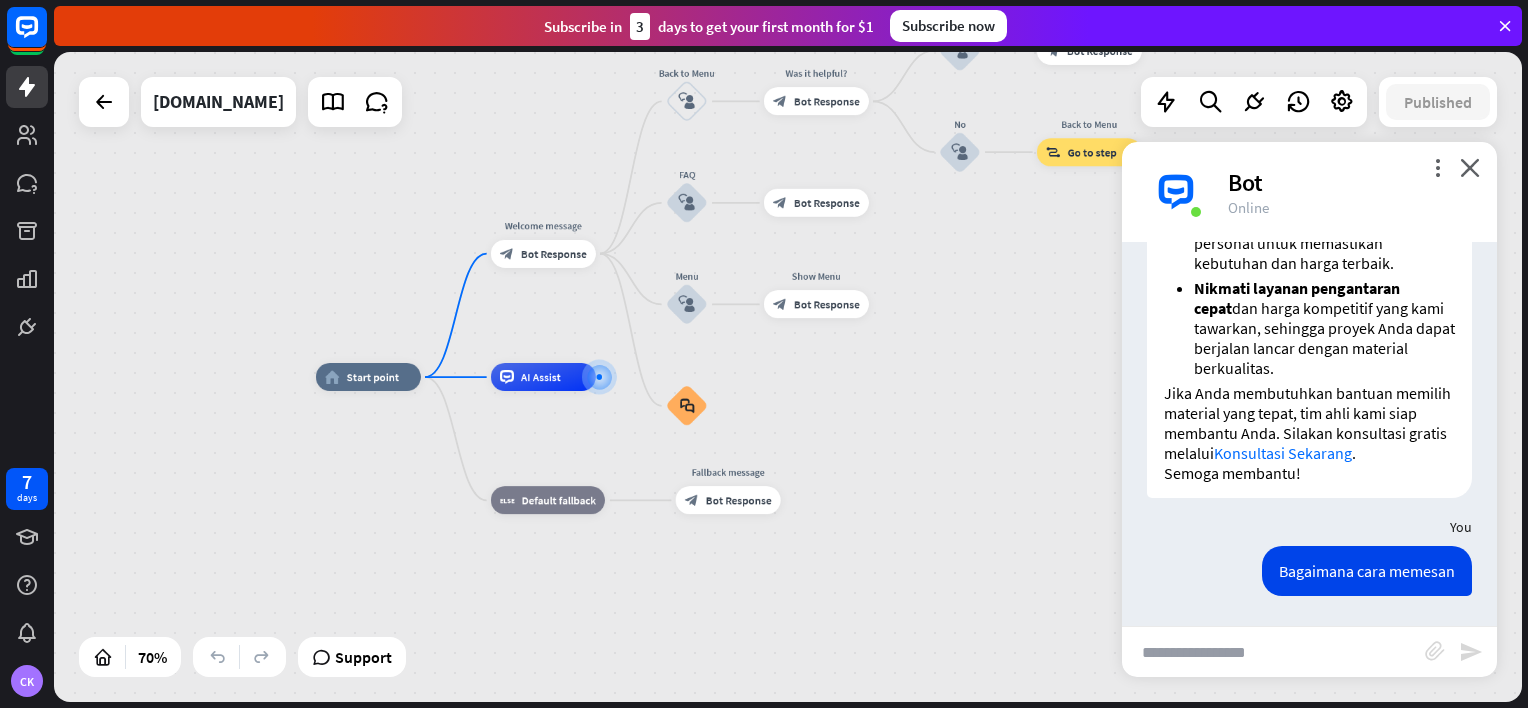 scroll, scrollTop: 1516, scrollLeft: 0, axis: vertical 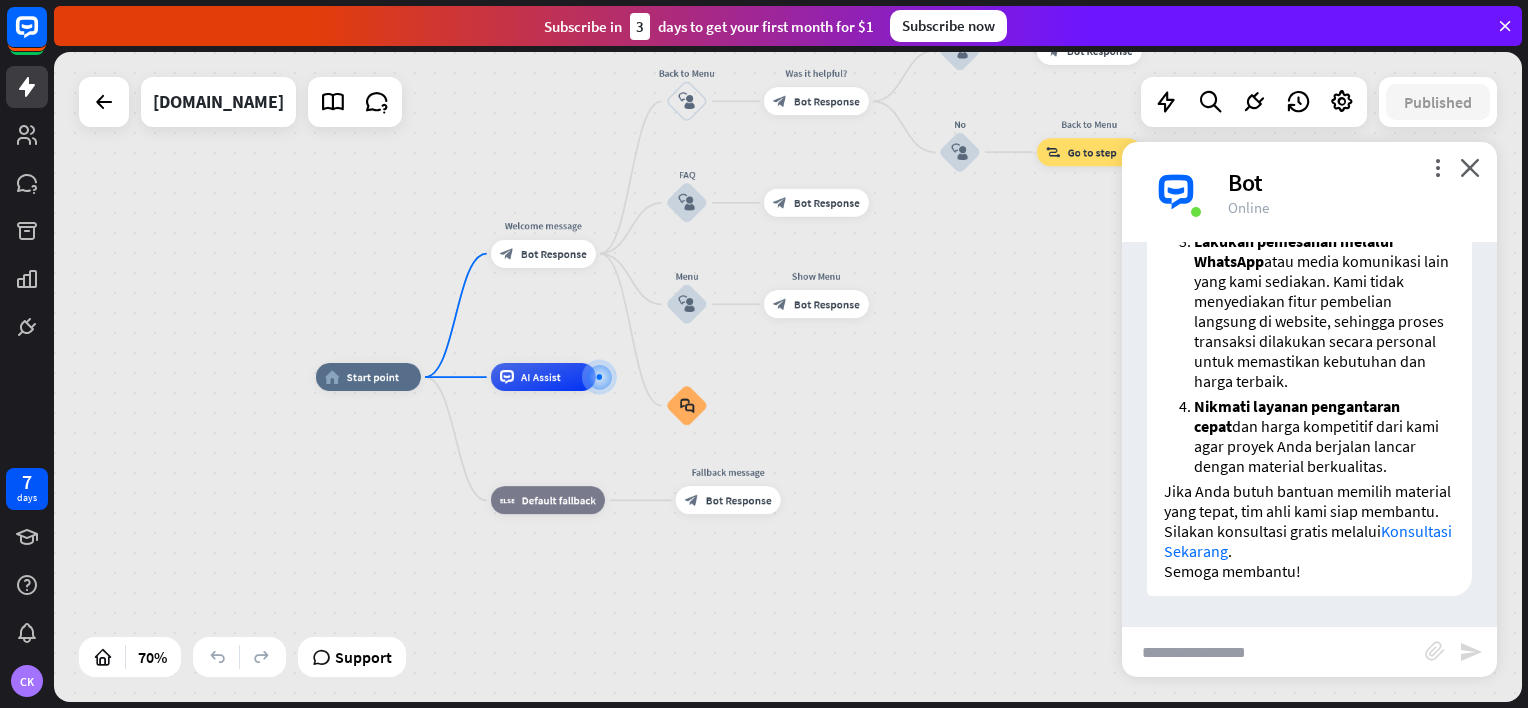 click on "Konsultasi Sekarang" at bounding box center (1308, 541) 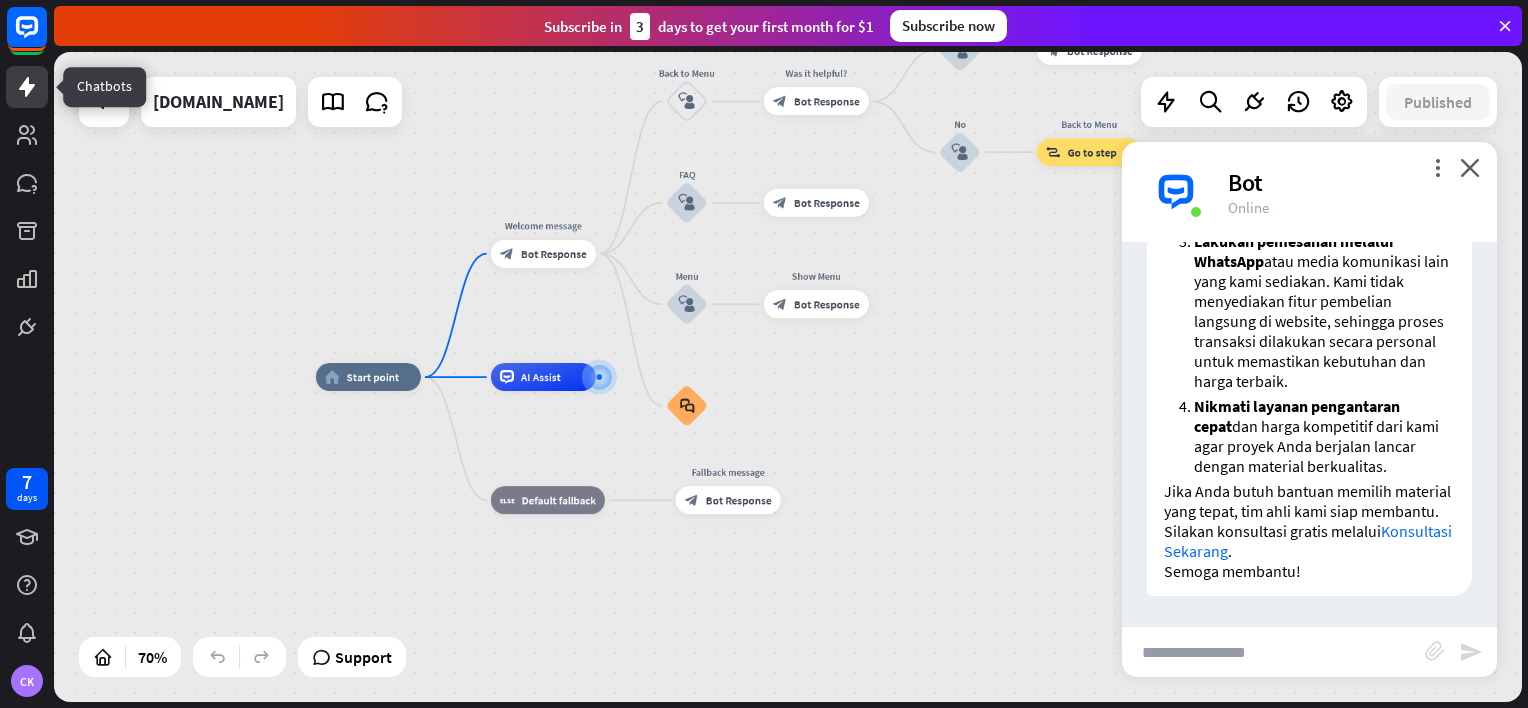 click at bounding box center [27, 87] 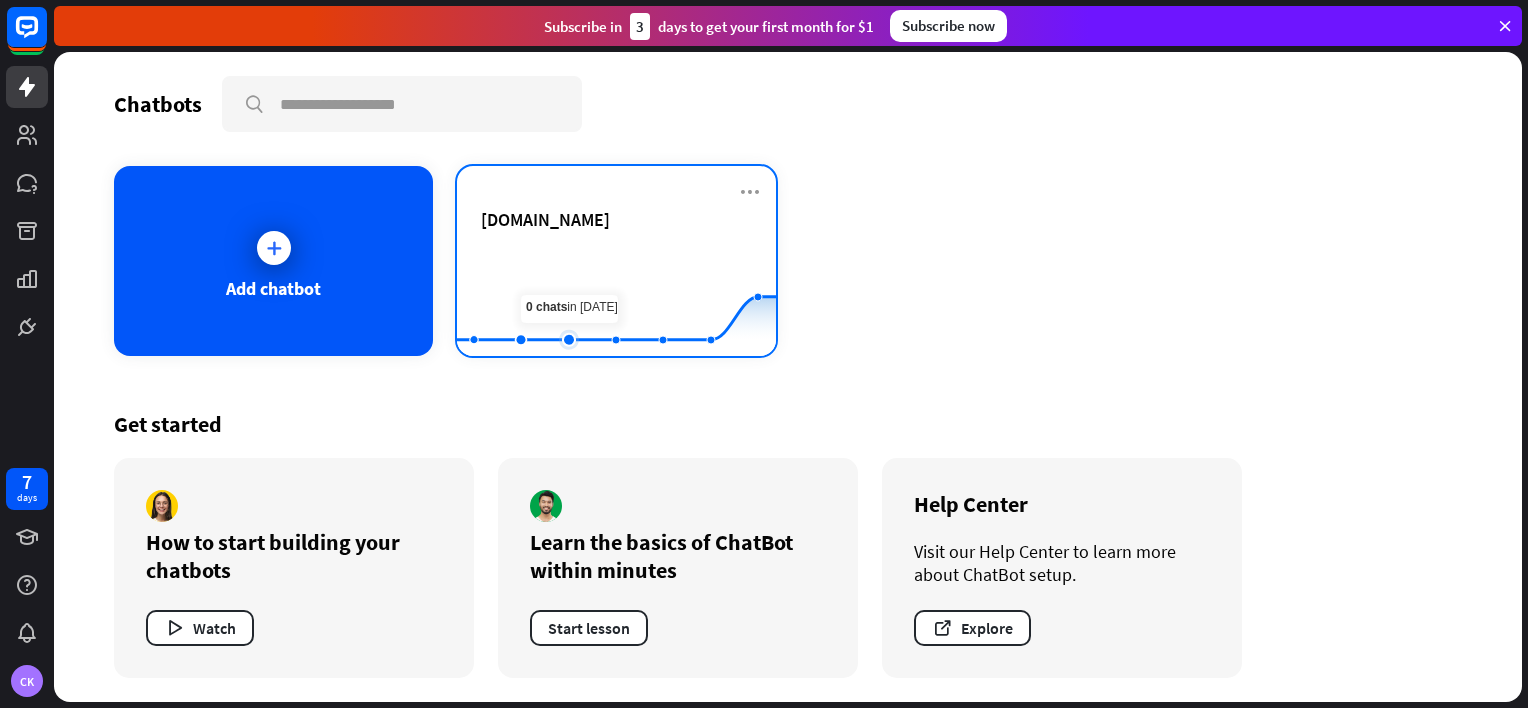 click 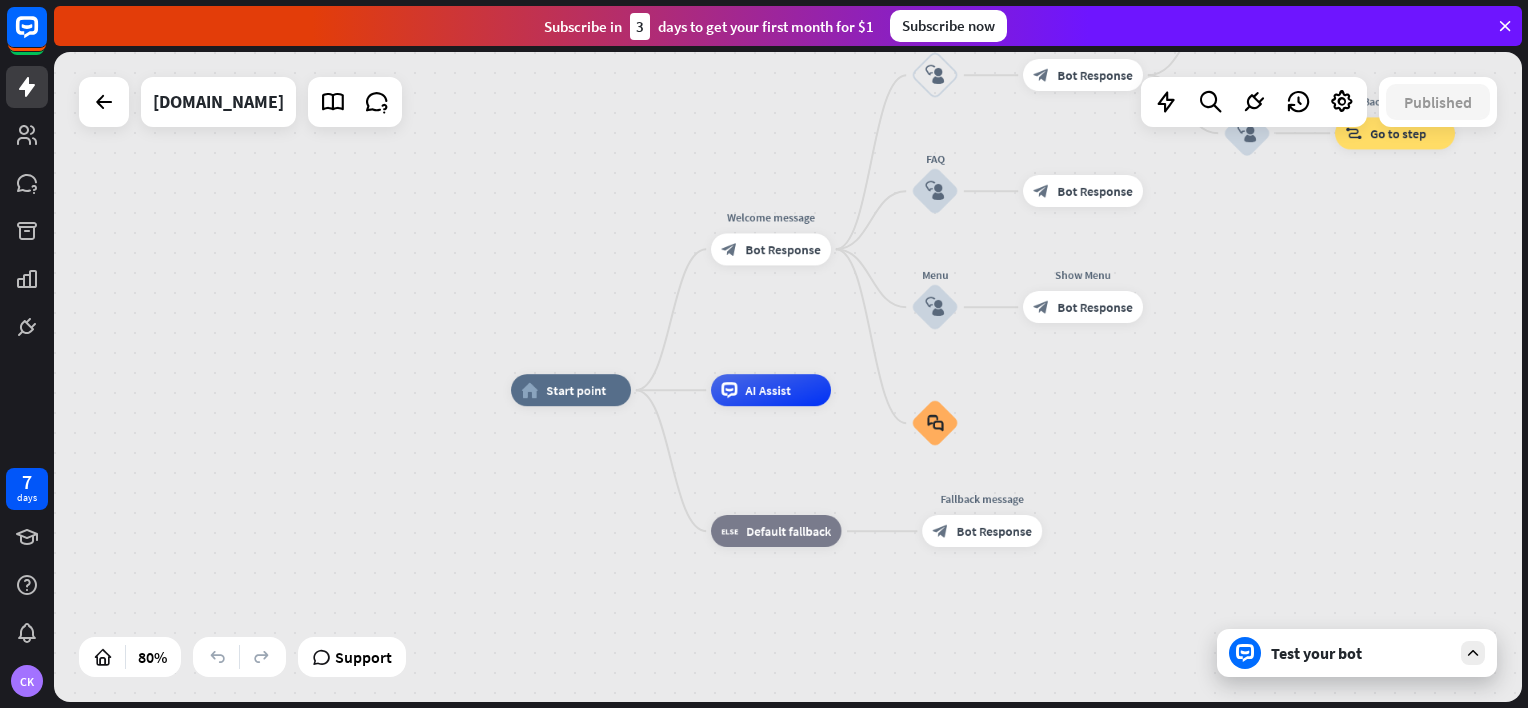 drag, startPoint x: 1228, startPoint y: 360, endPoint x: 1187, endPoint y: 404, distance: 60.1415 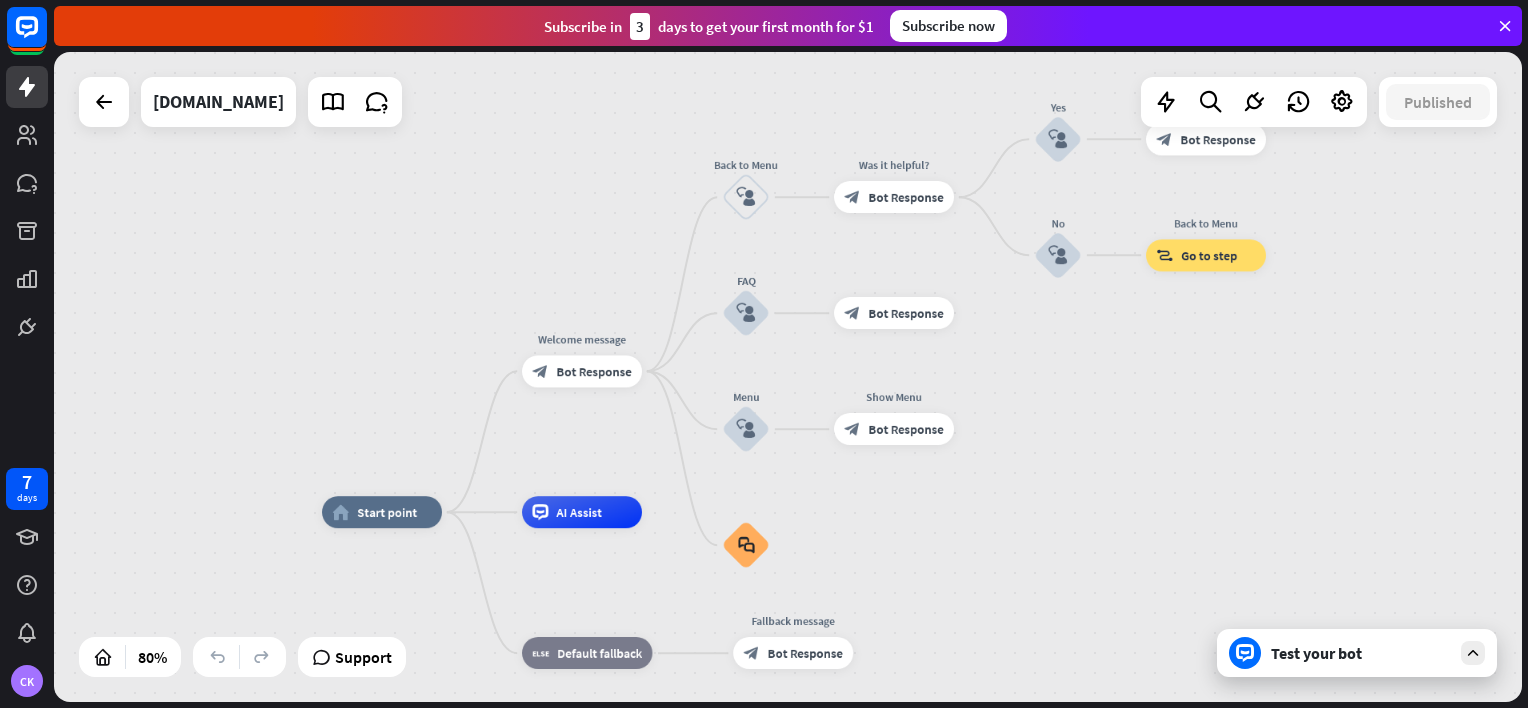 drag, startPoint x: 1200, startPoint y: 369, endPoint x: 1021, endPoint y: 480, distance: 210.62288 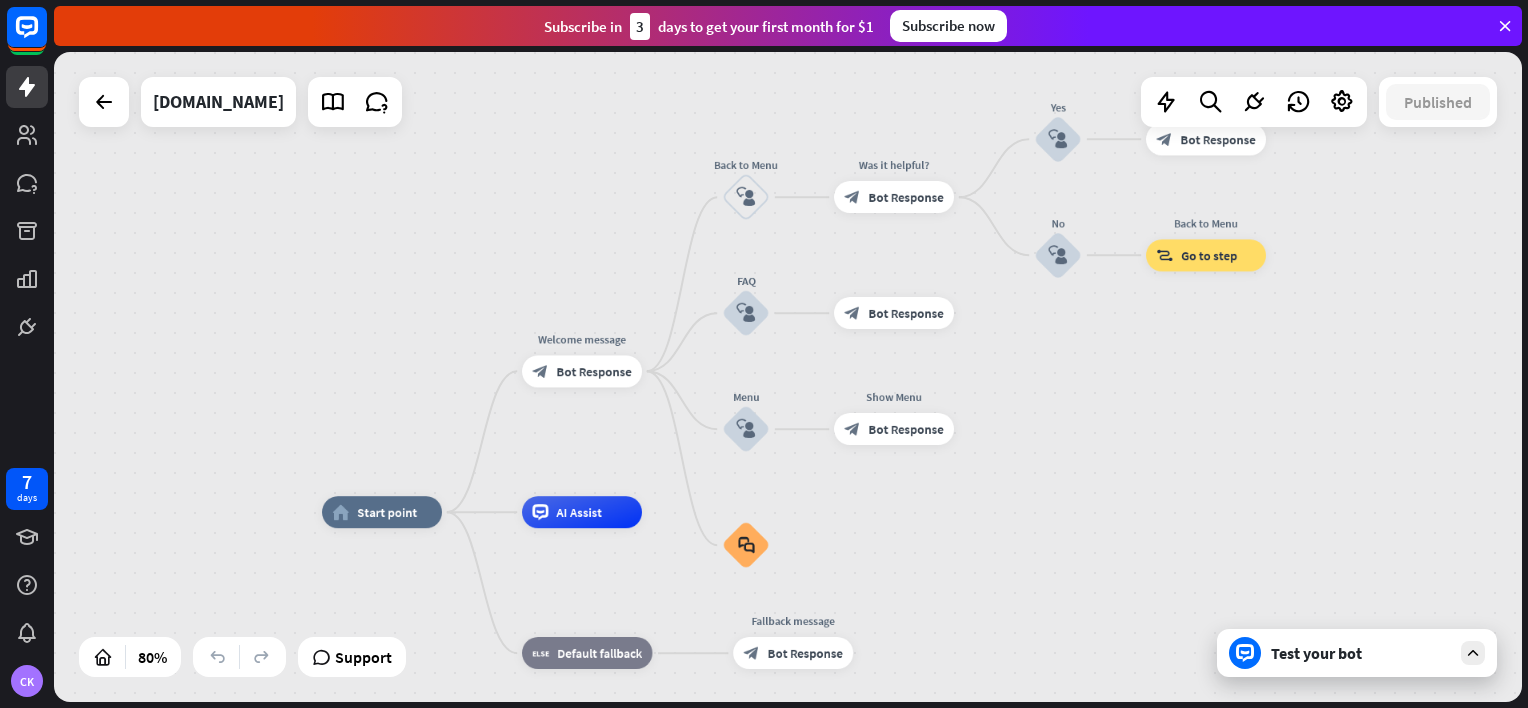 drag, startPoint x: 1124, startPoint y: 429, endPoint x: 1171, endPoint y: 427, distance: 47.042534 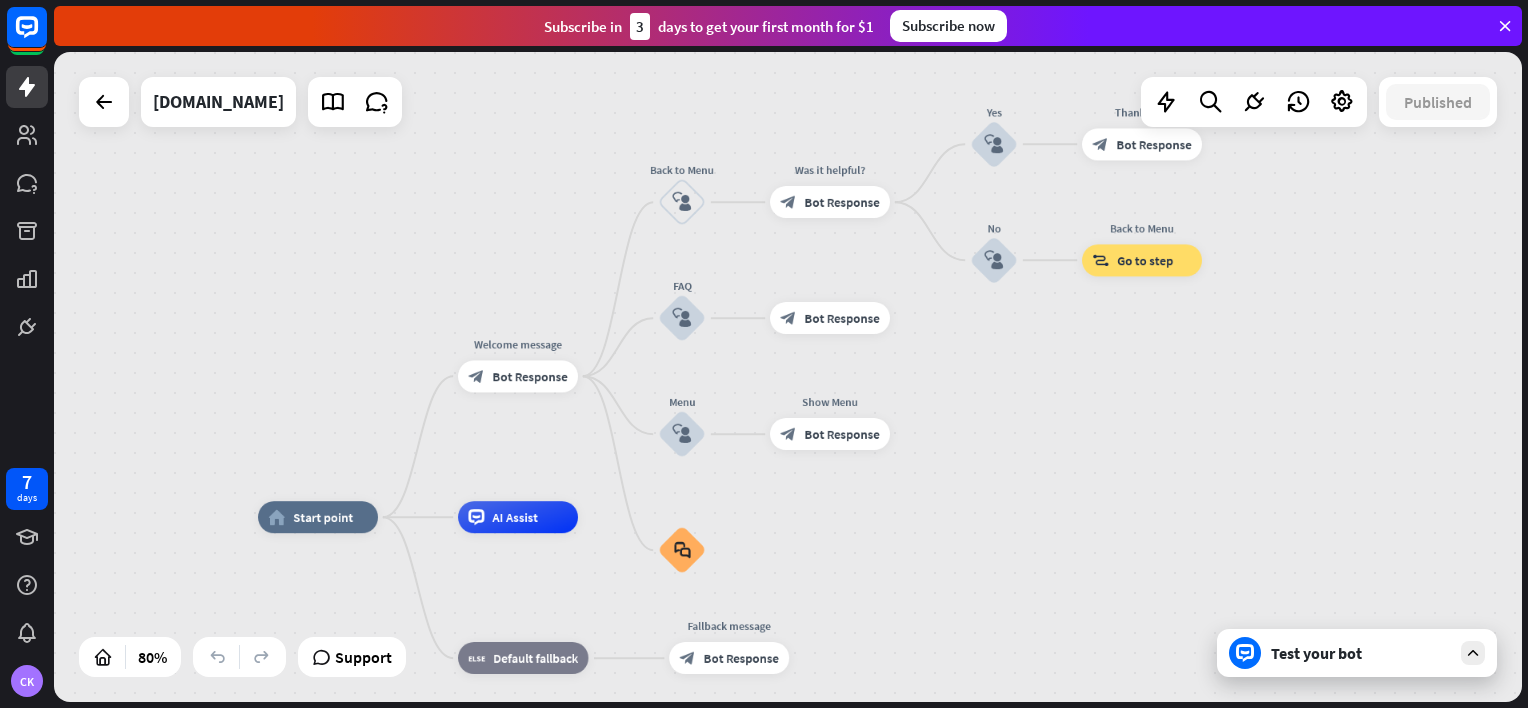 drag, startPoint x: 1138, startPoint y: 427, endPoint x: 1053, endPoint y: 420, distance: 85.28775 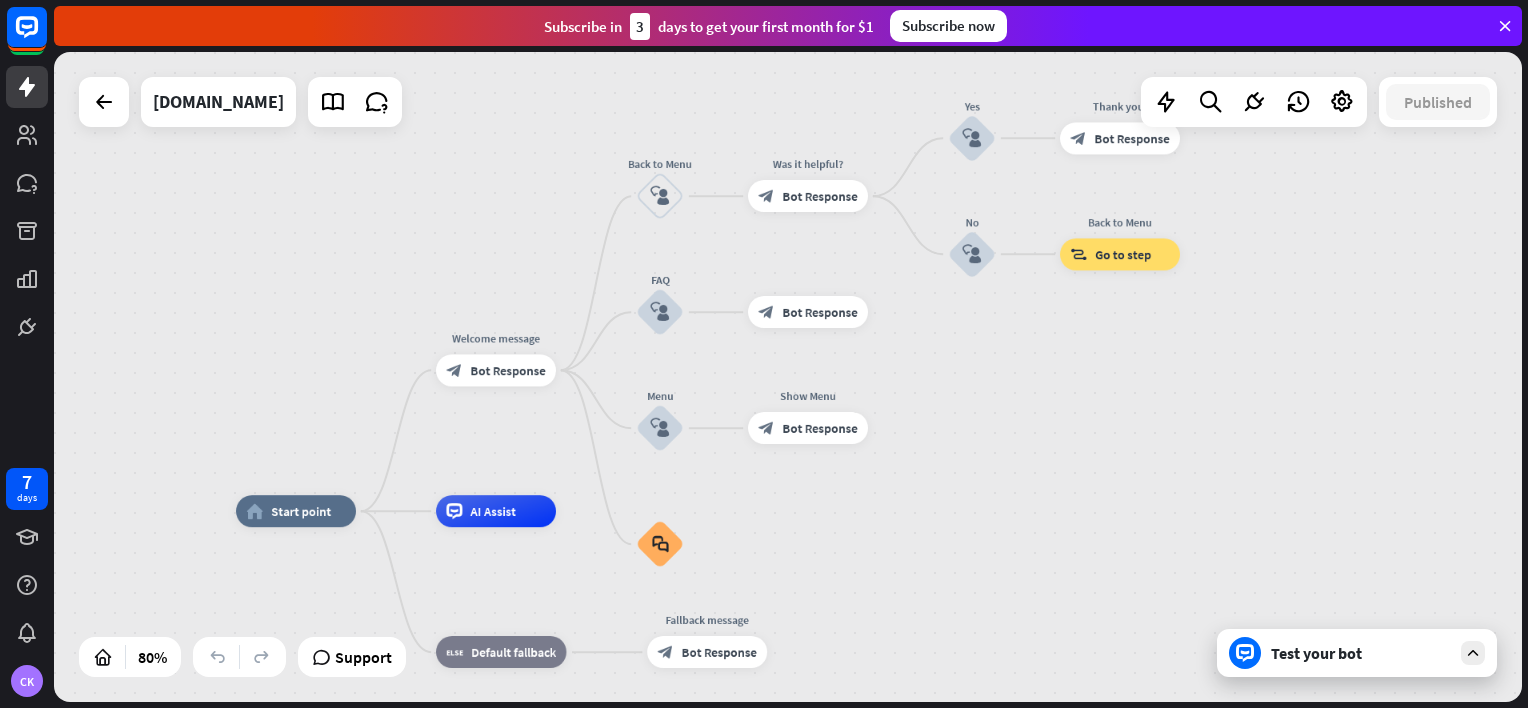 click on "Test your bot" at bounding box center [1361, 653] 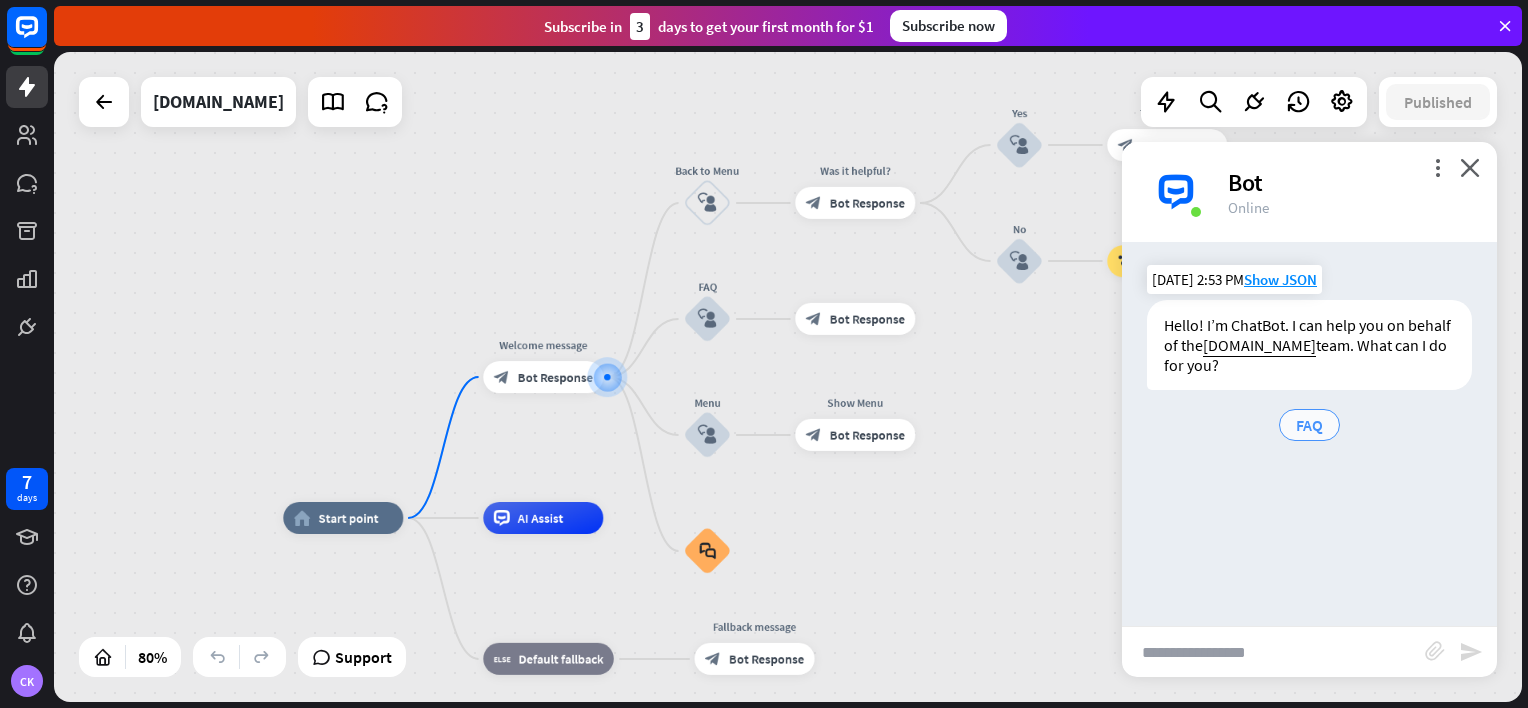 click on "FAQ" at bounding box center (1309, 425) 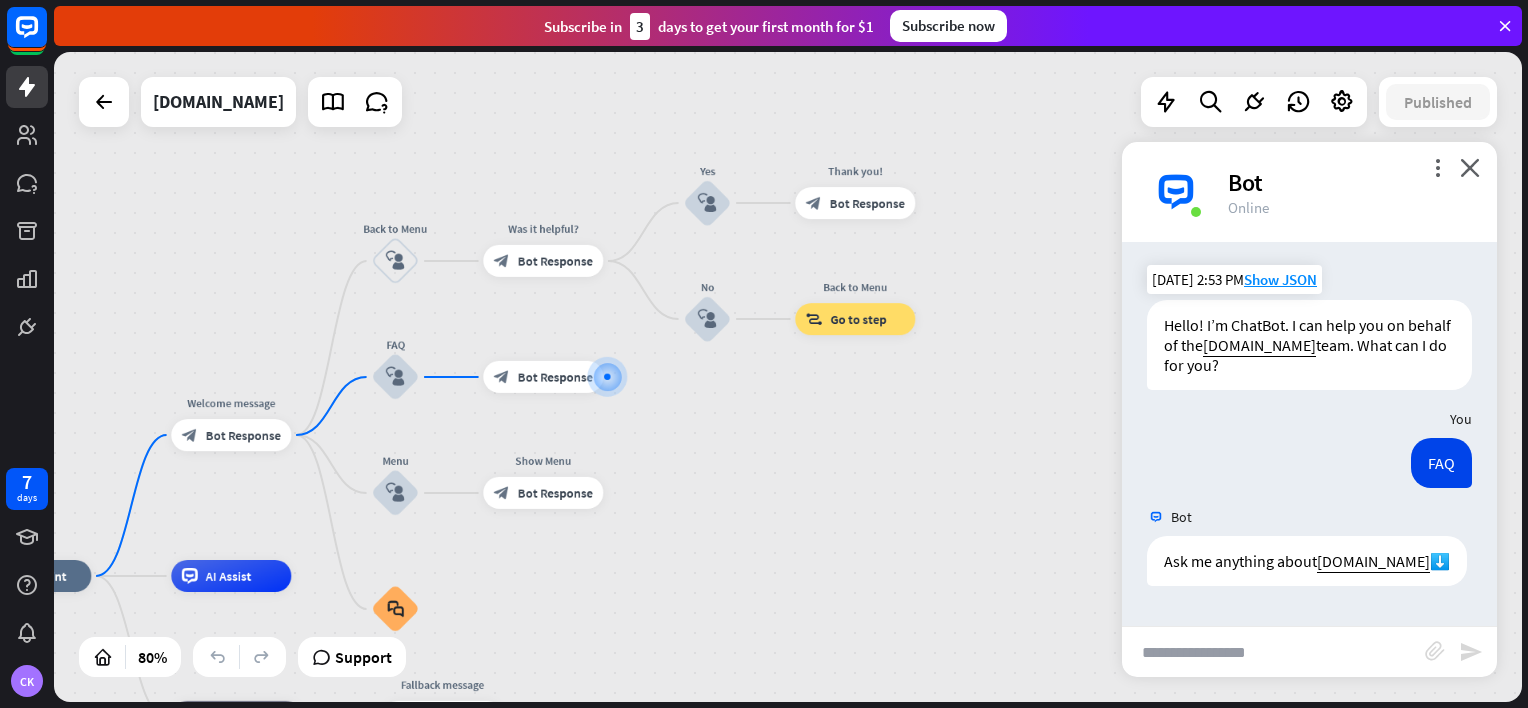 scroll, scrollTop: 10, scrollLeft: 0, axis: vertical 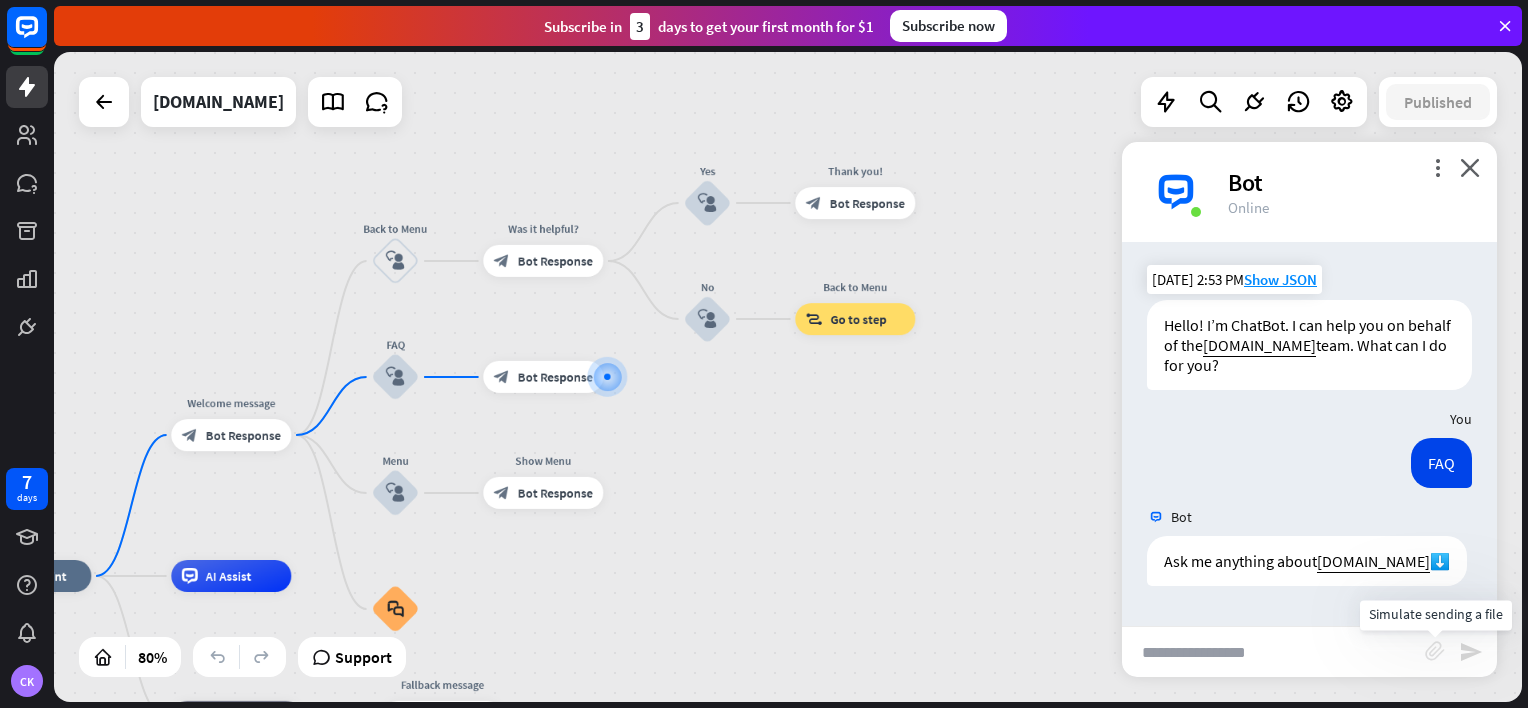 click on "block_attachment" at bounding box center (1435, 651) 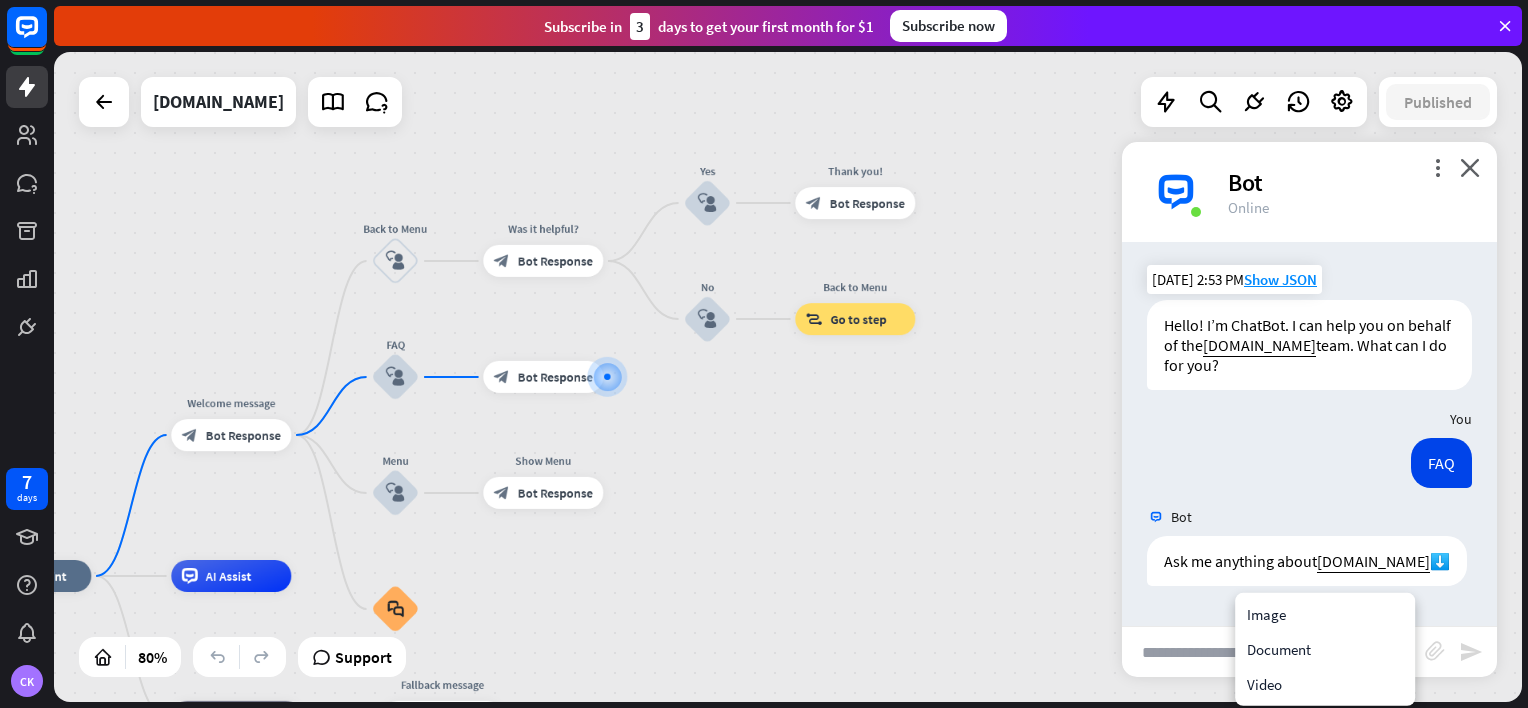 click on "Bot
Hello! I’m ChatBot. I can help you on behalf of the  [DOMAIN_NAME]  team. What can I do for you?
[DATE] 2:53 PM
Show JSON
You
FAQ
[DATE] 2:53 PM
Show JSON
Bot
Ask me anything about  [DOMAIN_NAME]  ⬇️
[DATE] 2:53 PM
Show JSON" at bounding box center [1309, 434] 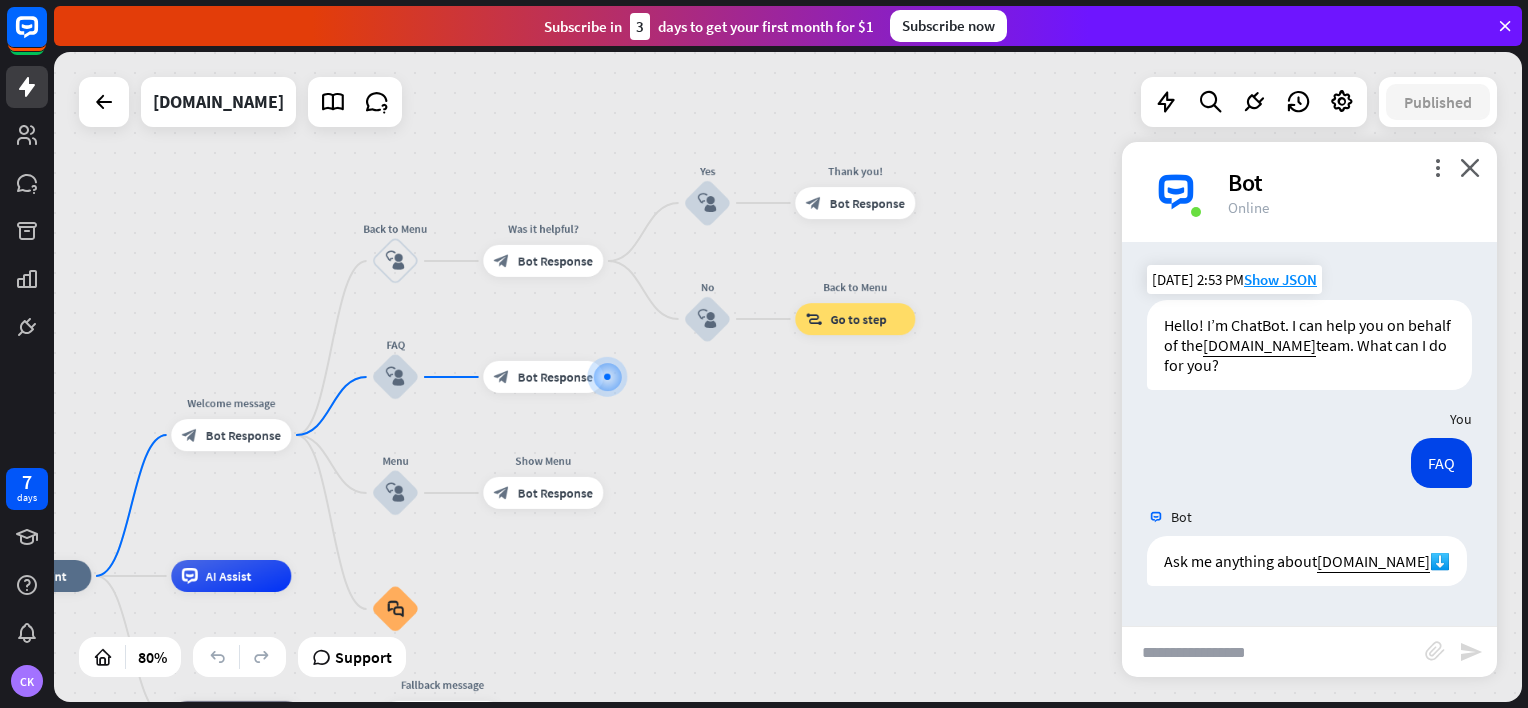 click at bounding box center [1273, 652] 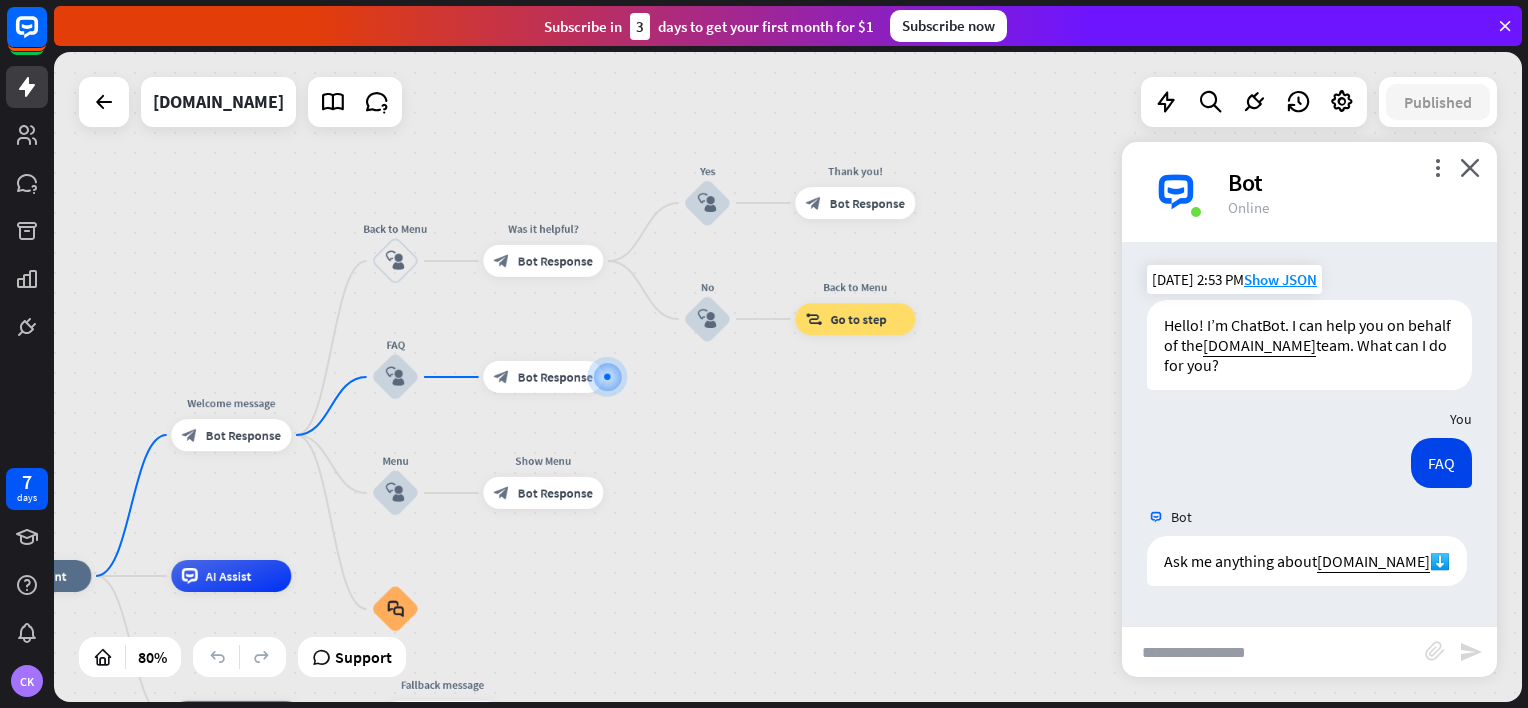 click at bounding box center (1273, 652) 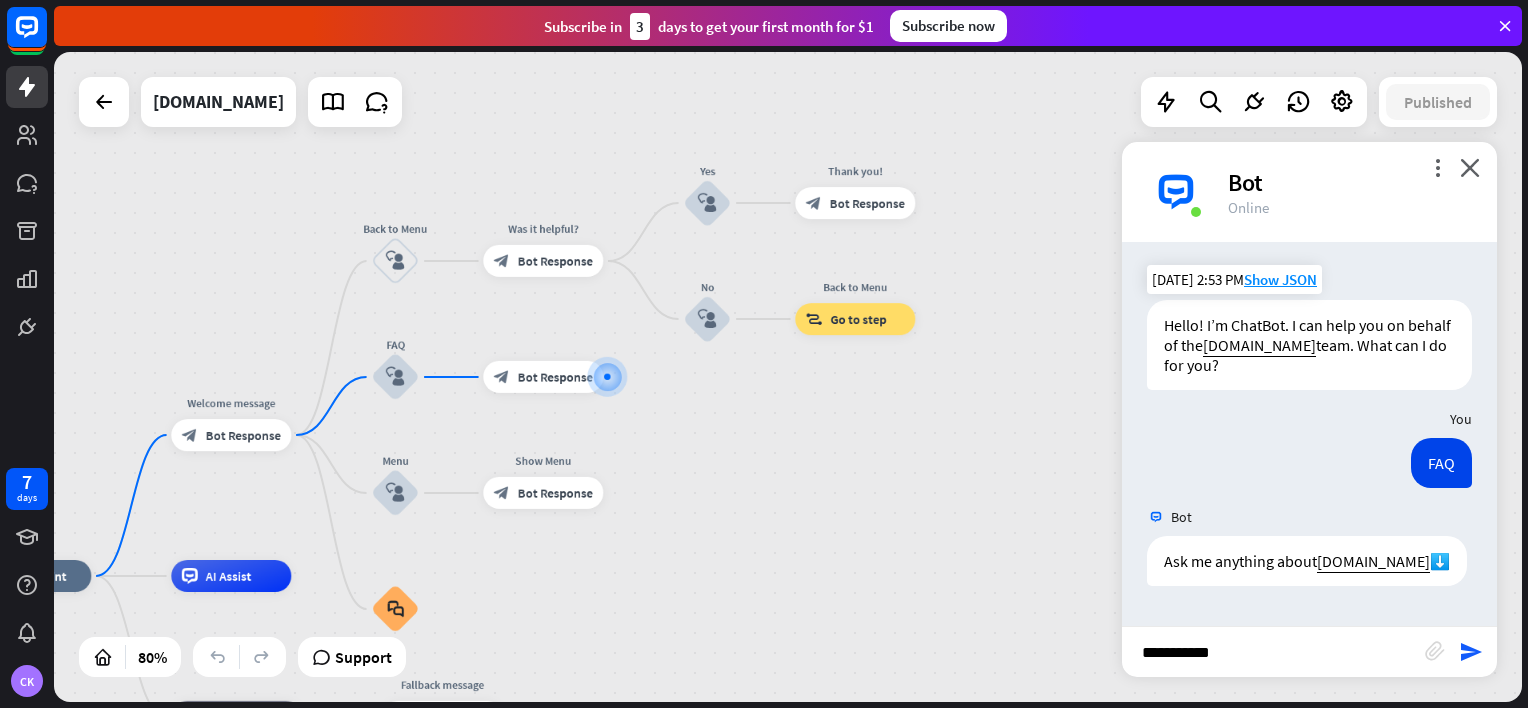 type on "**********" 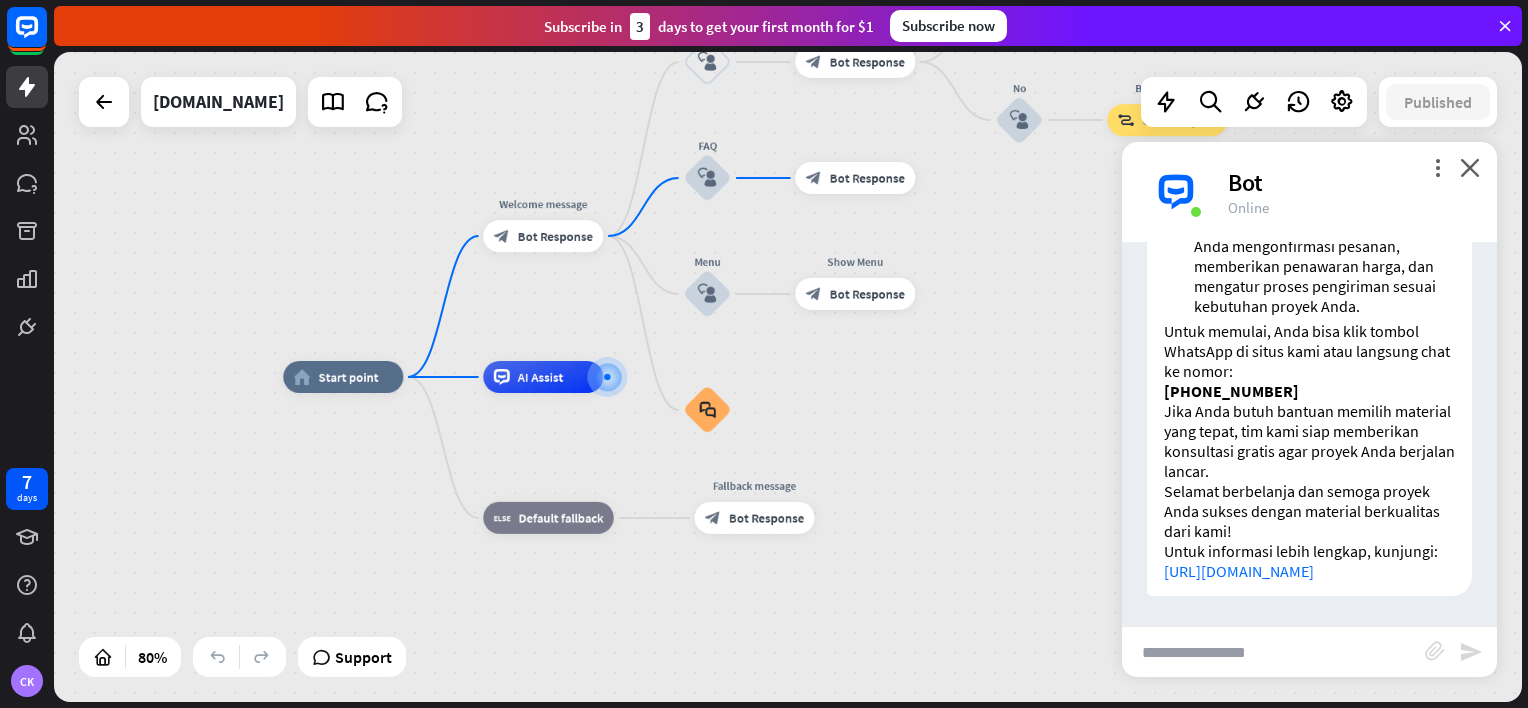 scroll, scrollTop: 785, scrollLeft: 0, axis: vertical 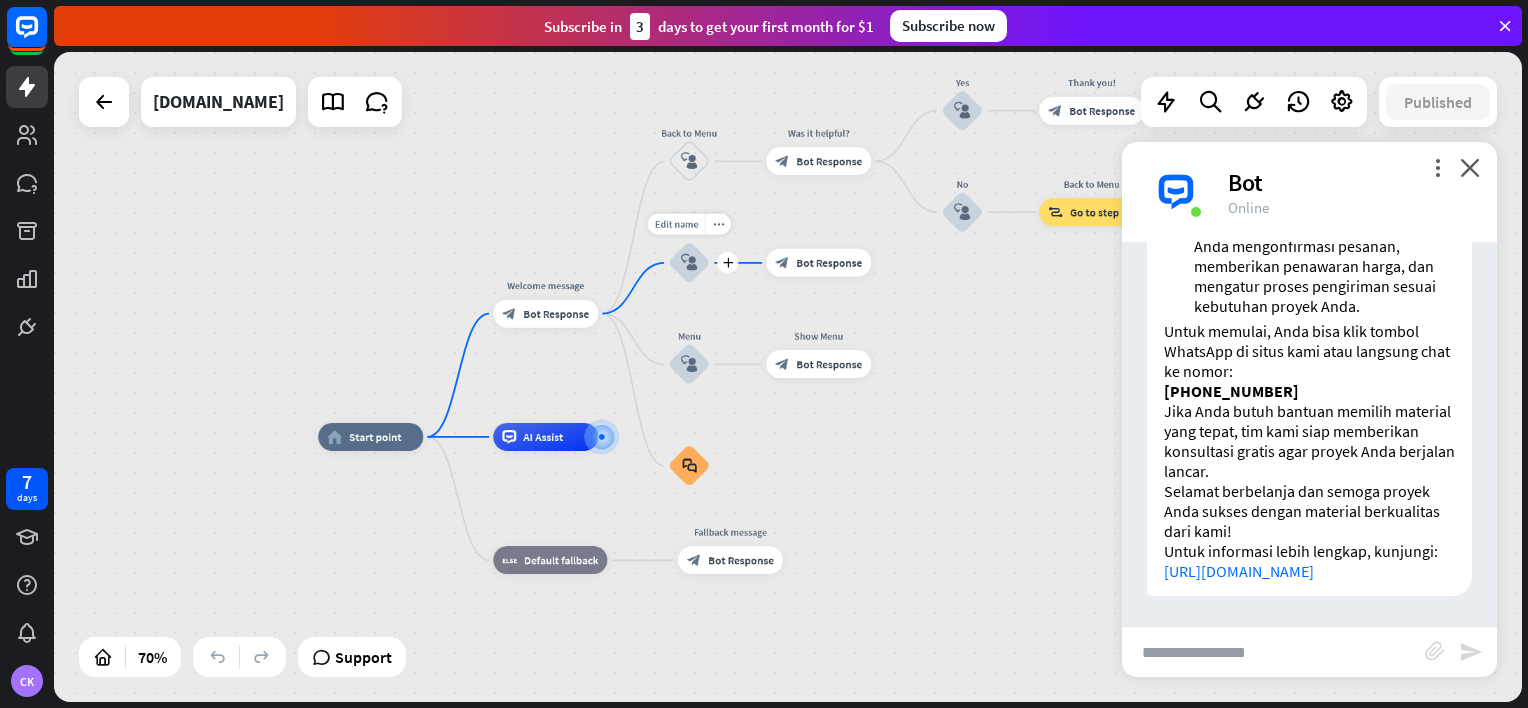 drag, startPoint x: 753, startPoint y: 125, endPoint x: 732, endPoint y: 264, distance: 140.57738 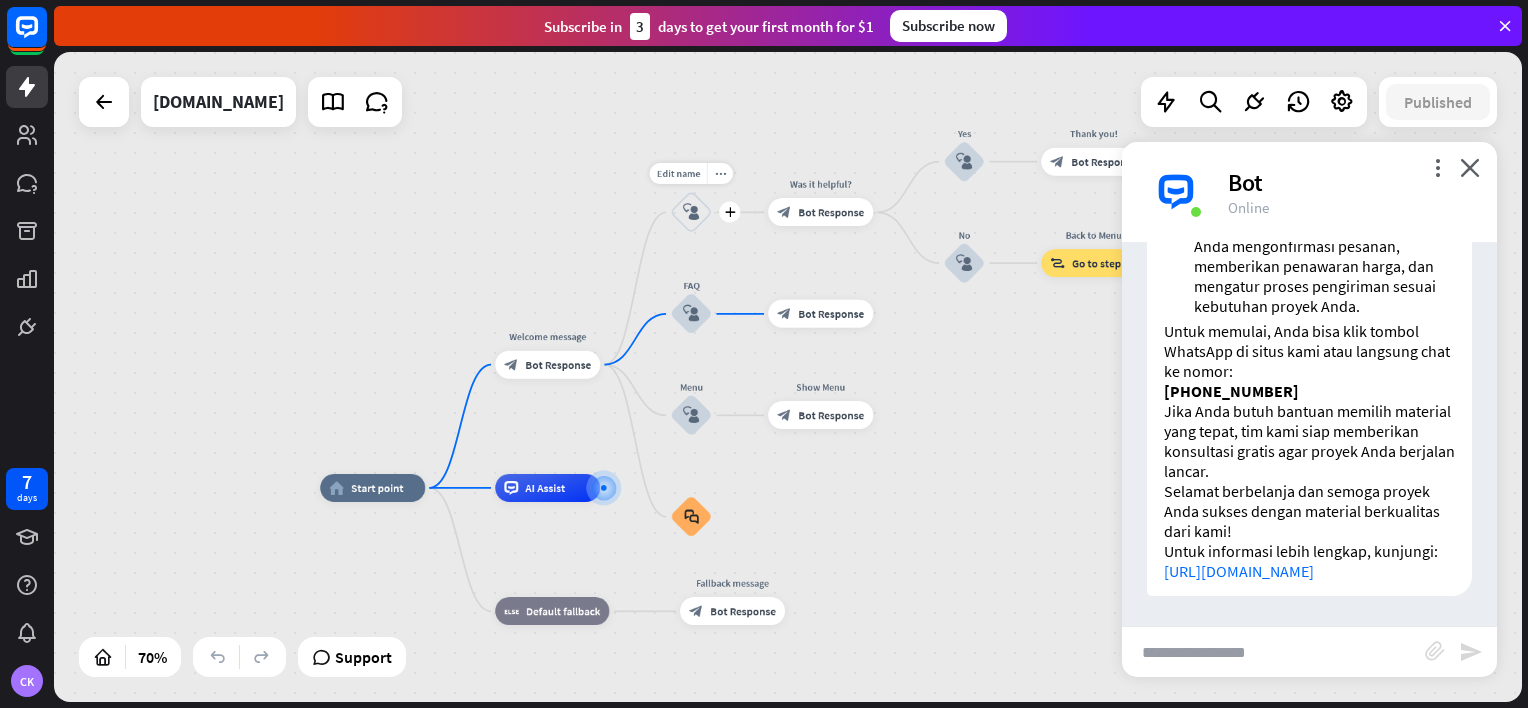 click on "block_user_input" at bounding box center [691, 212] 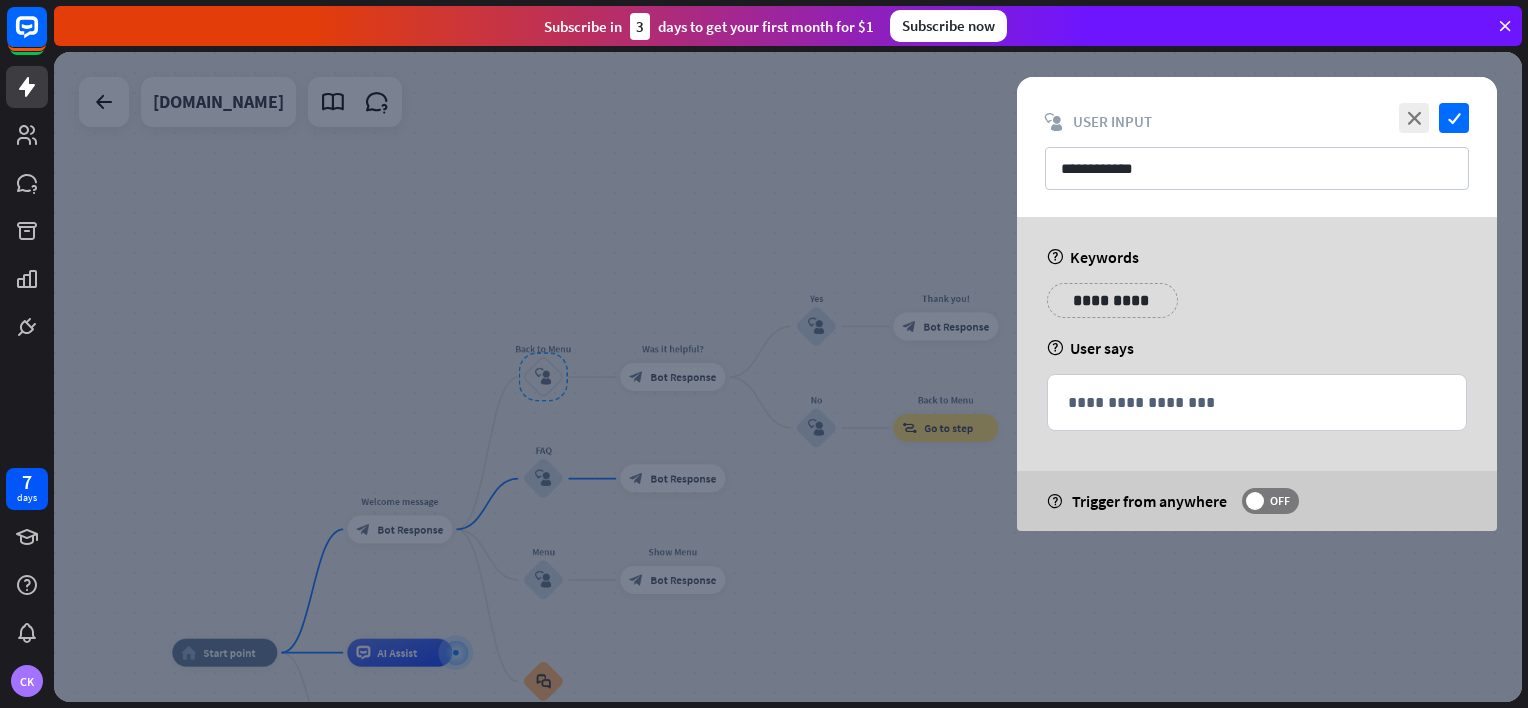 click at bounding box center (788, 377) 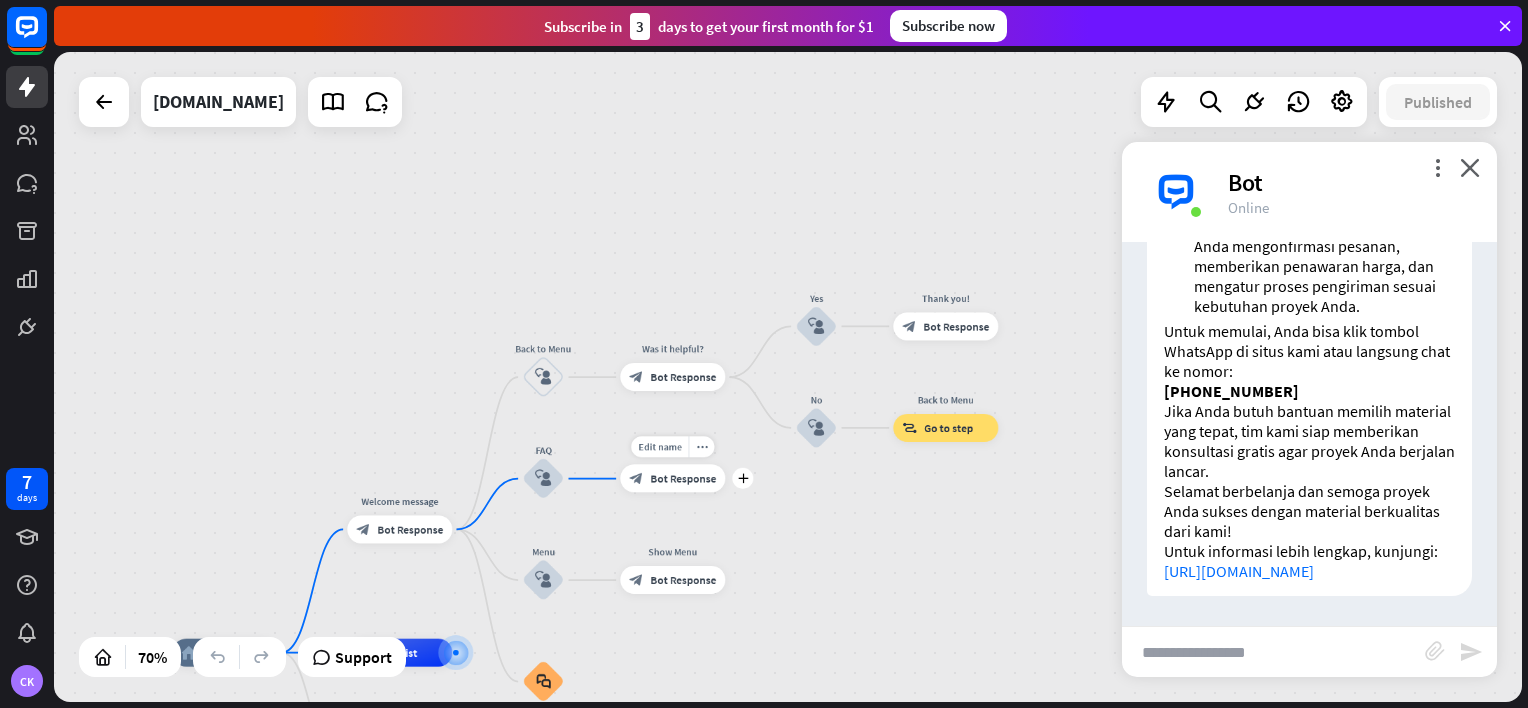 scroll, scrollTop: 786, scrollLeft: 0, axis: vertical 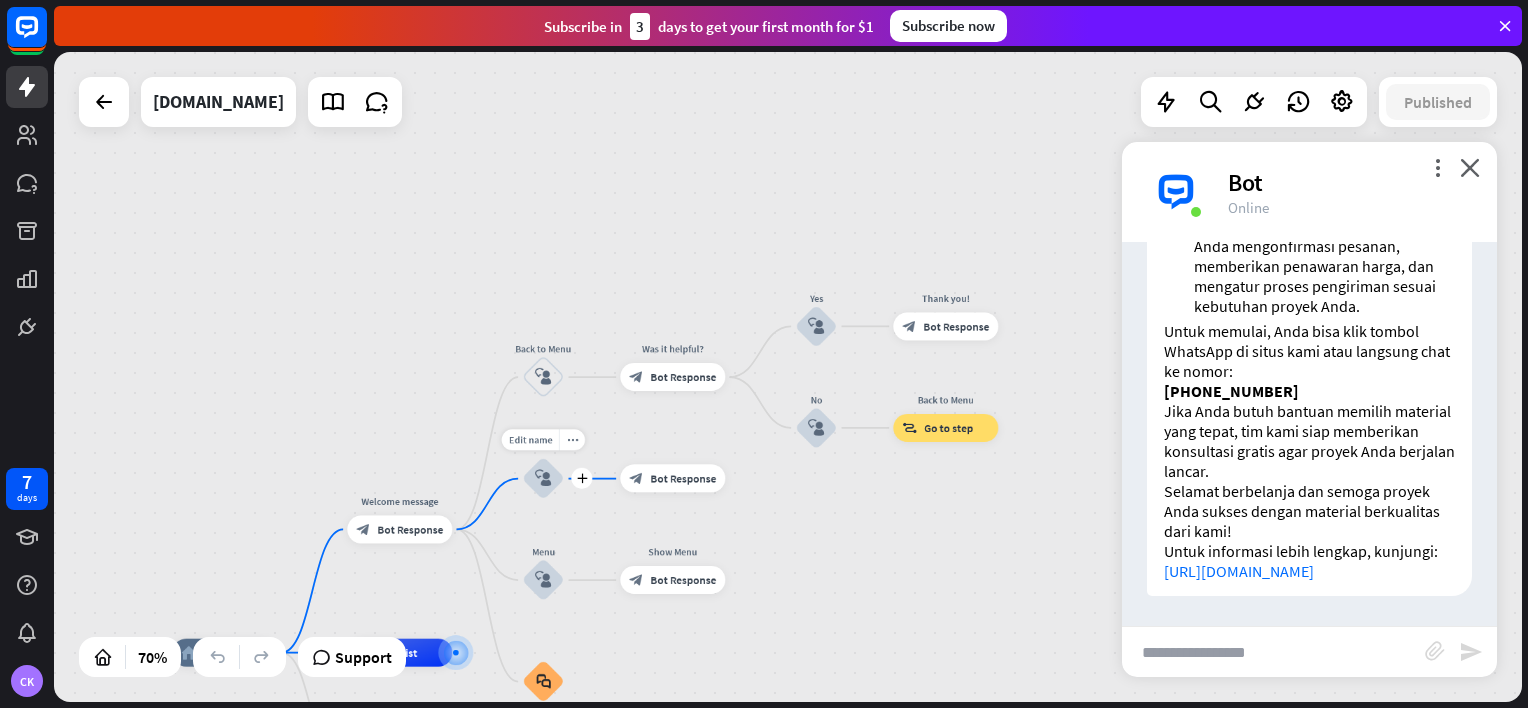 click on "block_user_input" at bounding box center [543, 478] 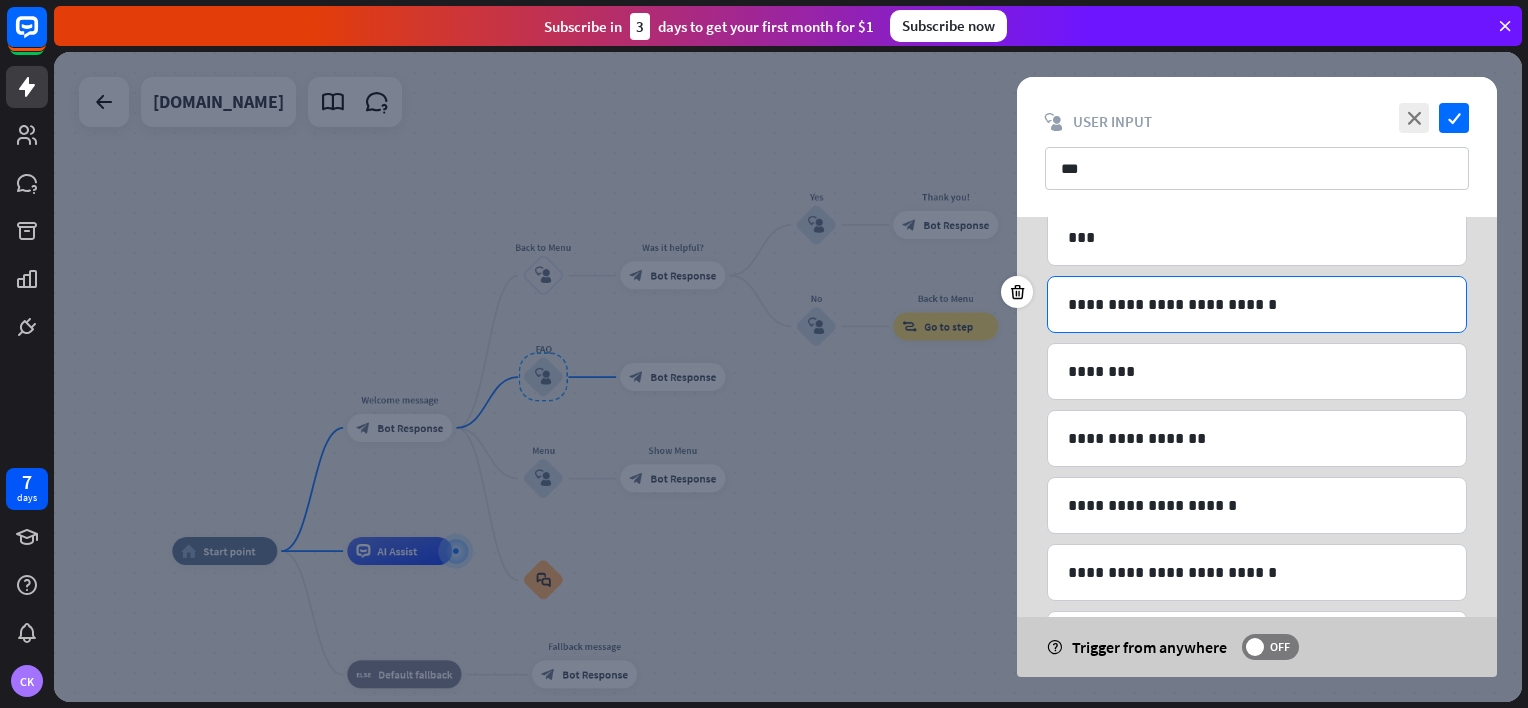 scroll, scrollTop: 200, scrollLeft: 0, axis: vertical 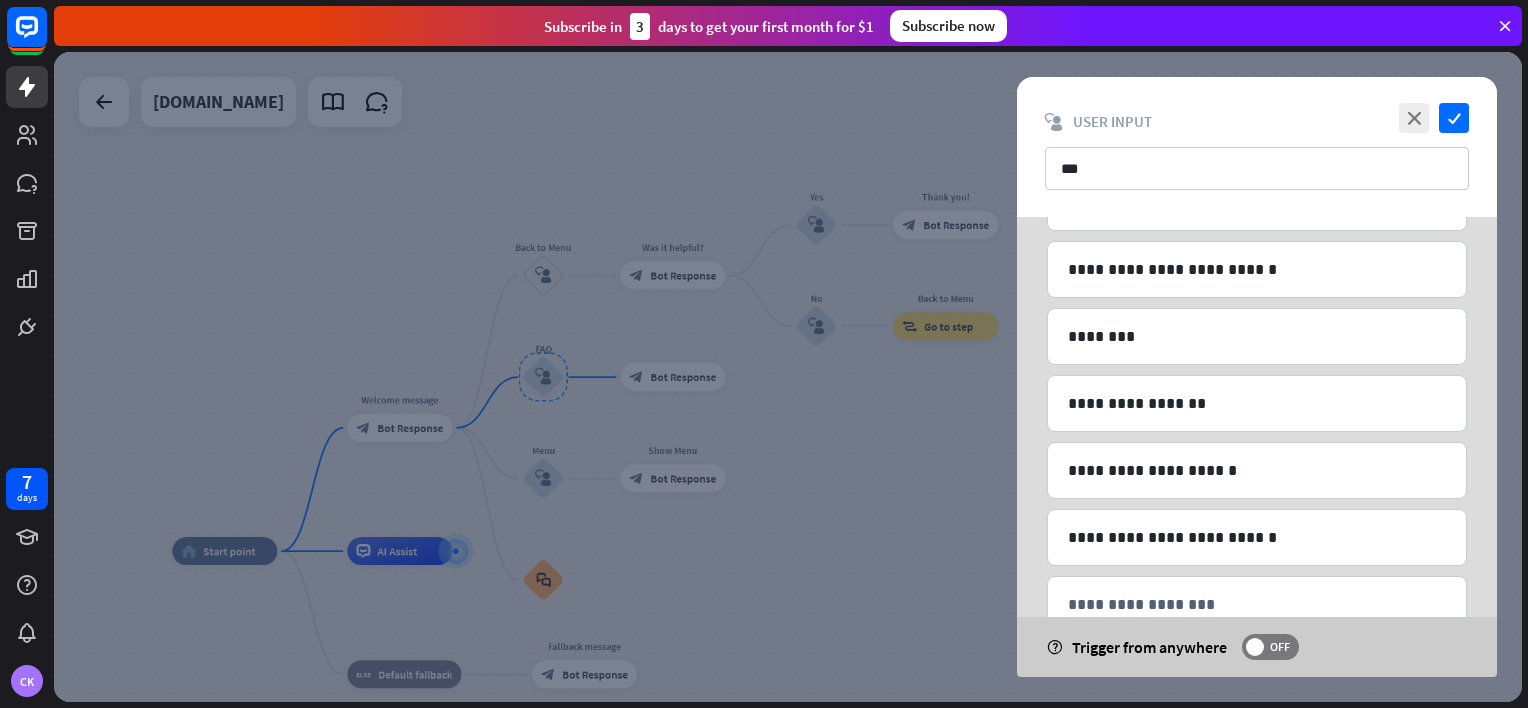 click at bounding box center [788, 377] 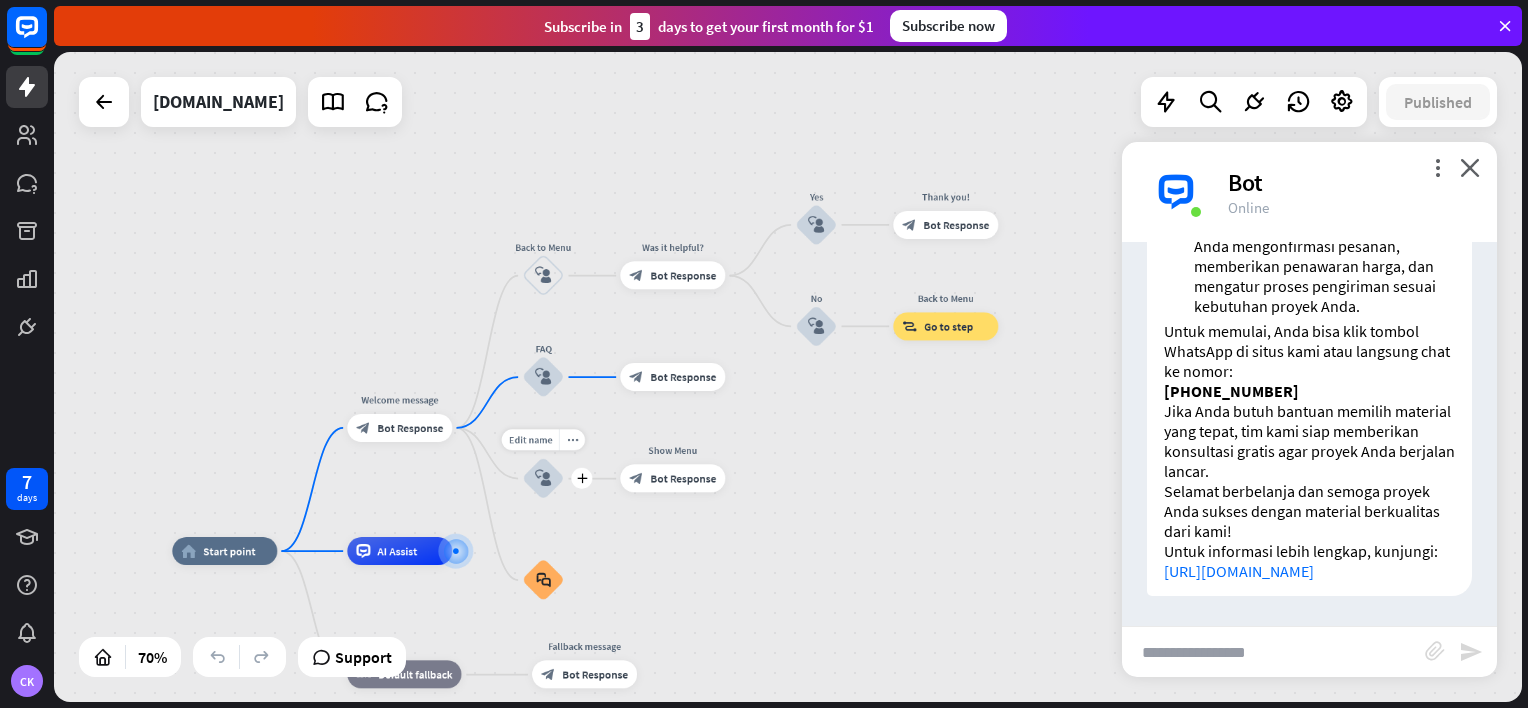 click on "block_user_input" at bounding box center [543, 478] 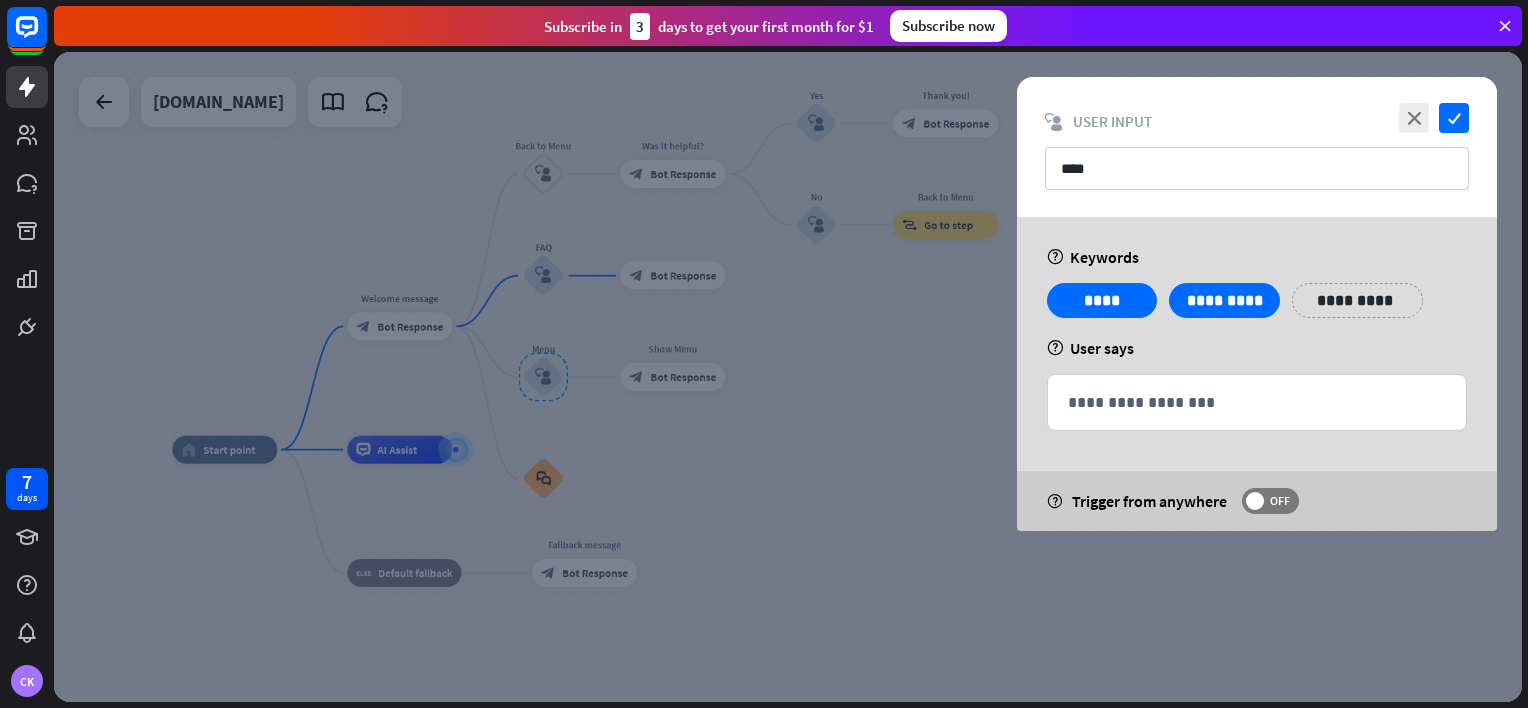 click at bounding box center [788, 377] 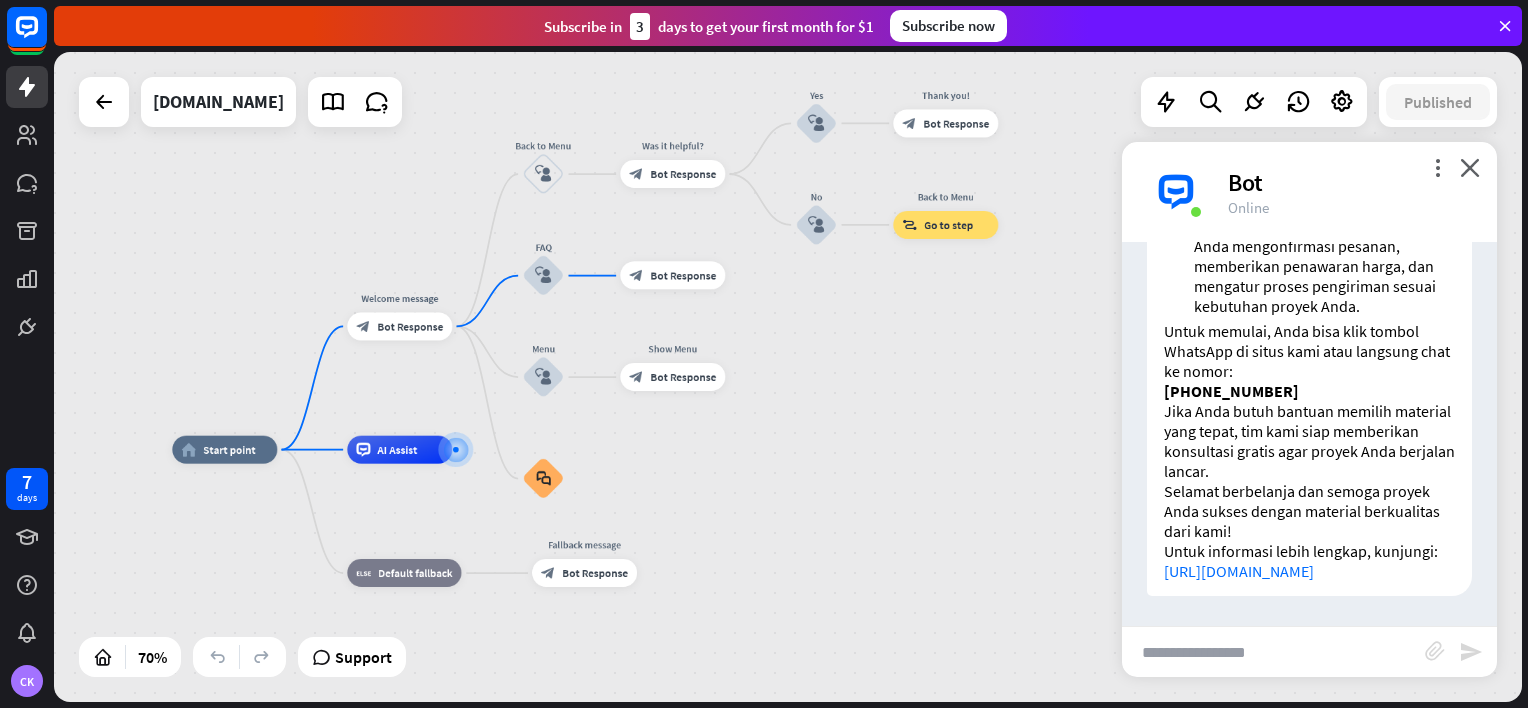 click at bounding box center (1273, 652) 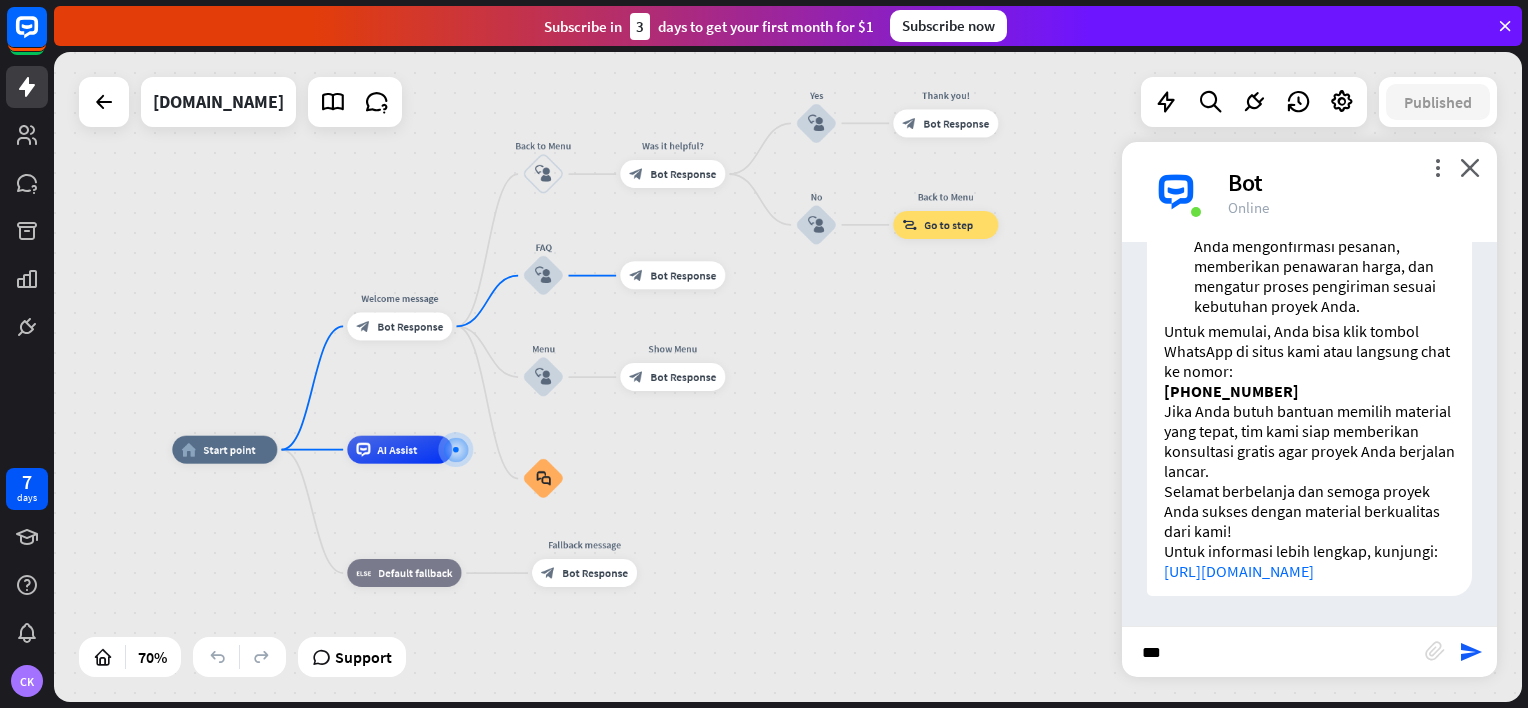 type on "****" 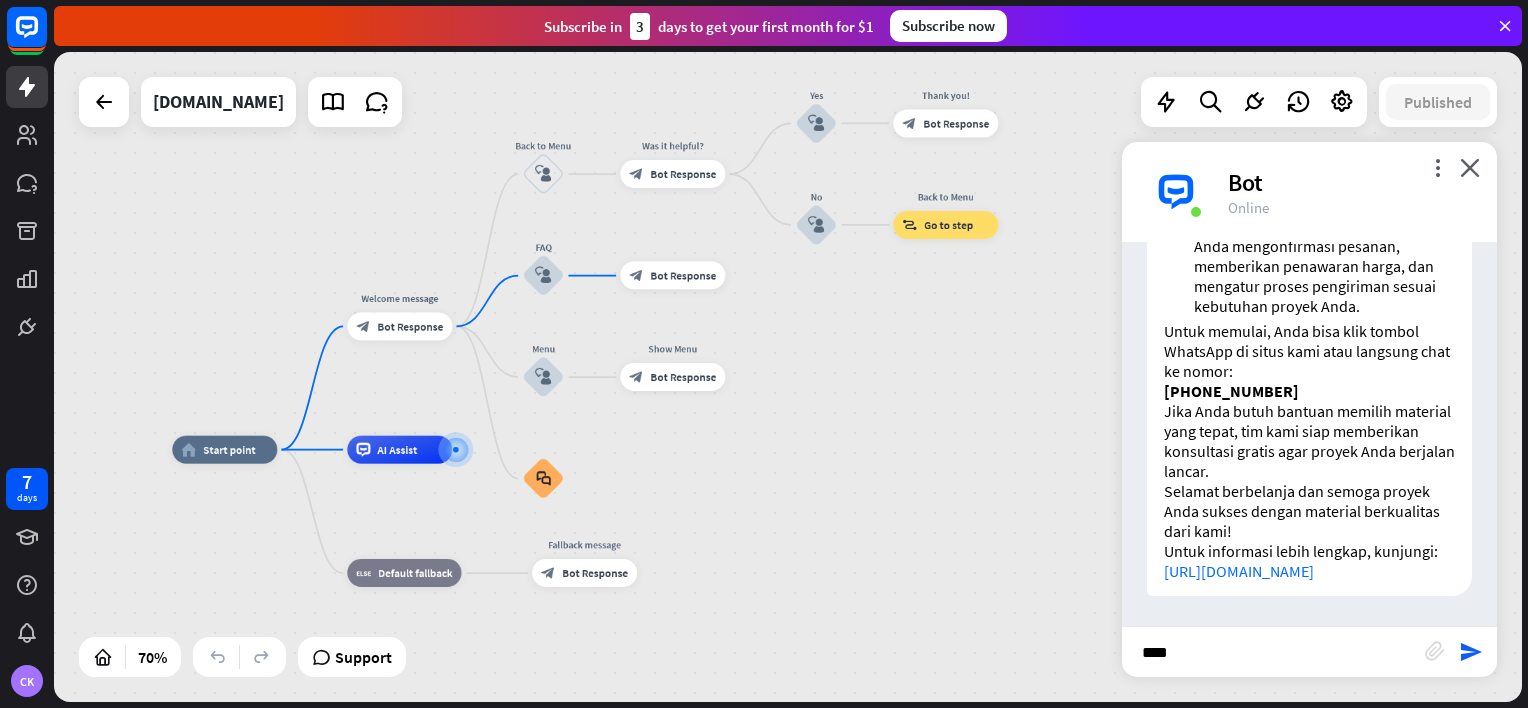 type 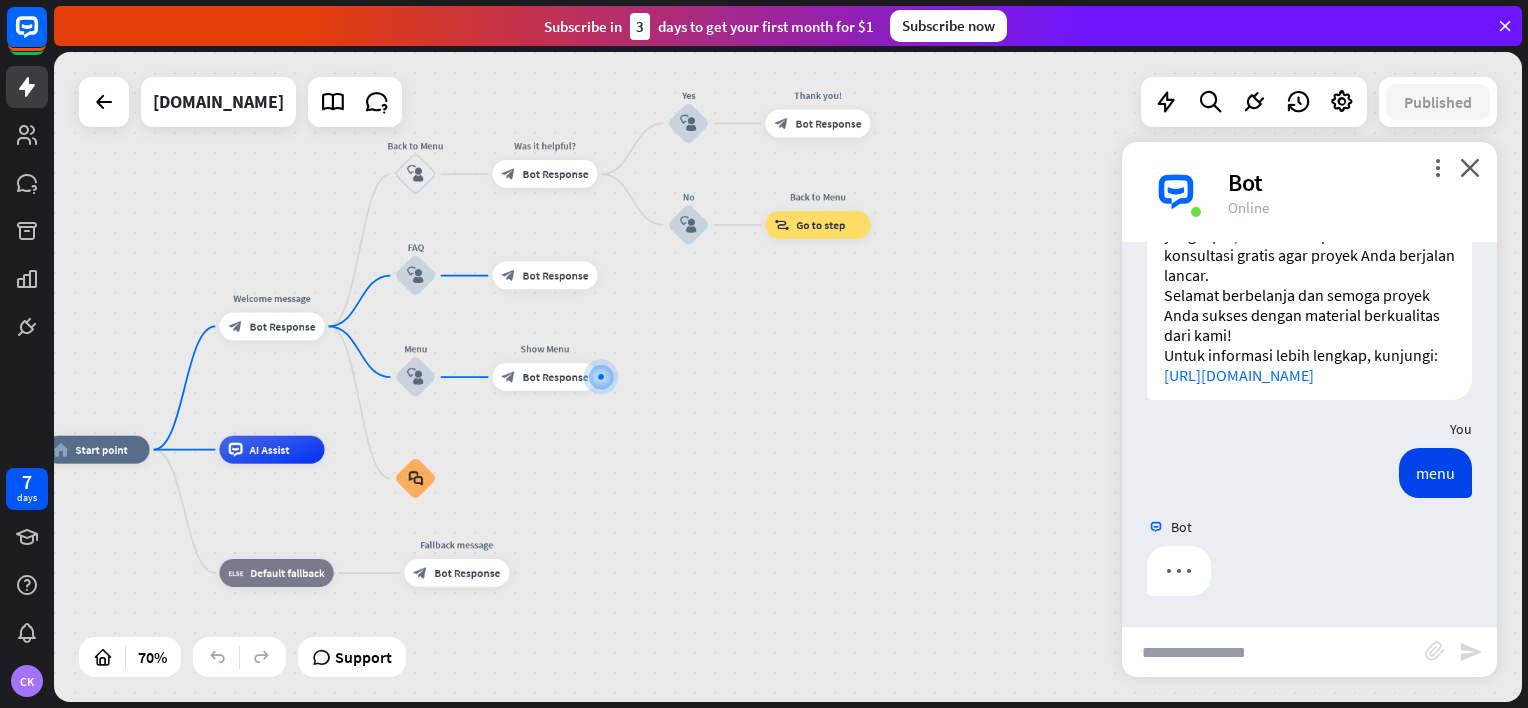 scroll, scrollTop: 982, scrollLeft: 0, axis: vertical 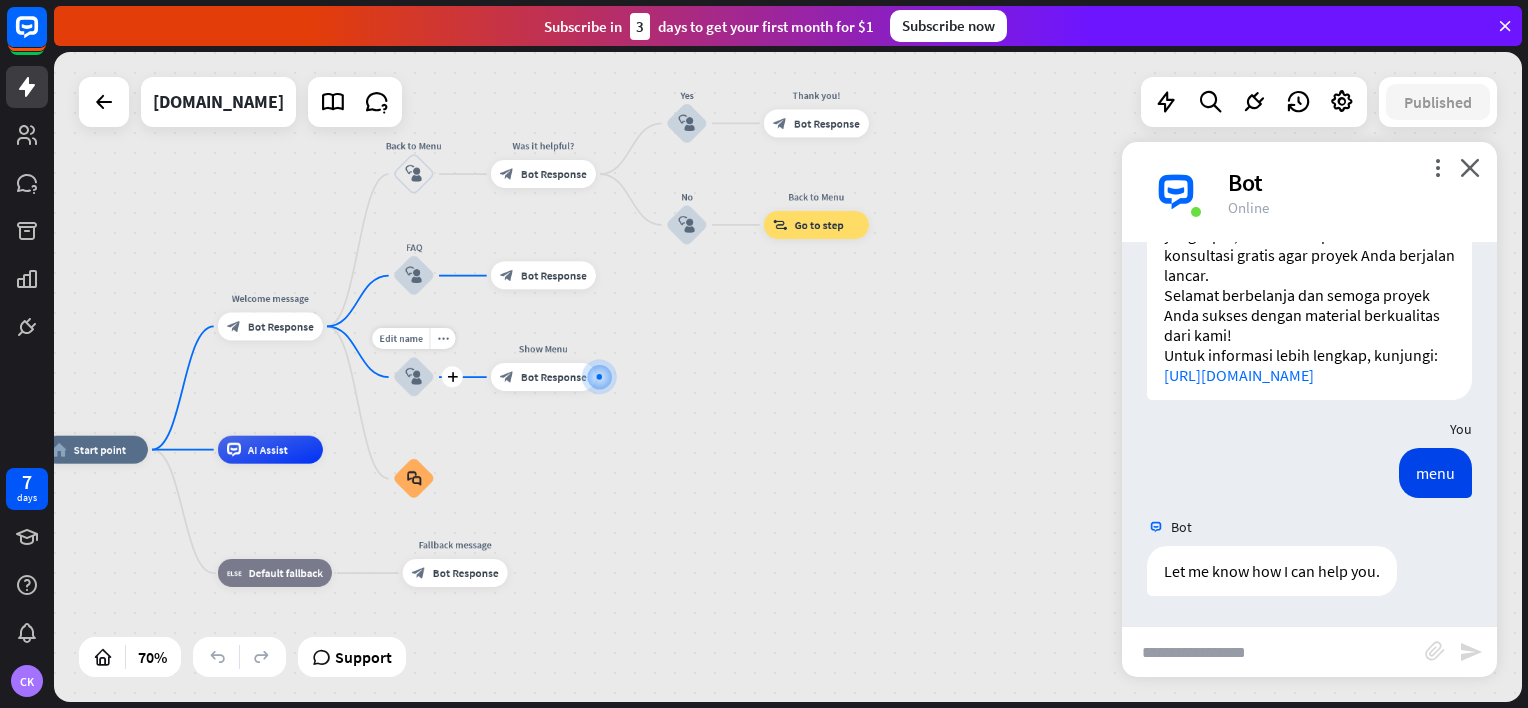 click on "block_user_input" at bounding box center [413, 377] 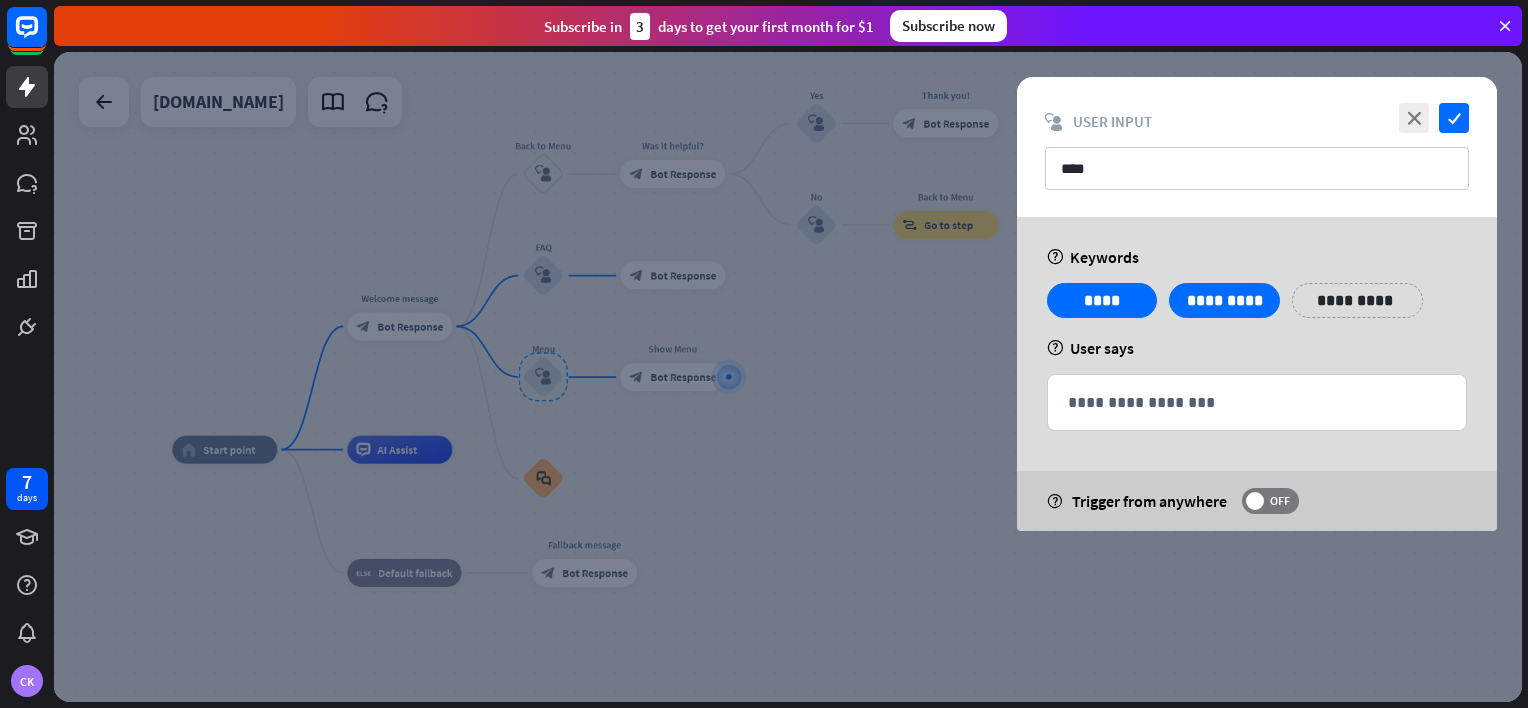 click at bounding box center [788, 377] 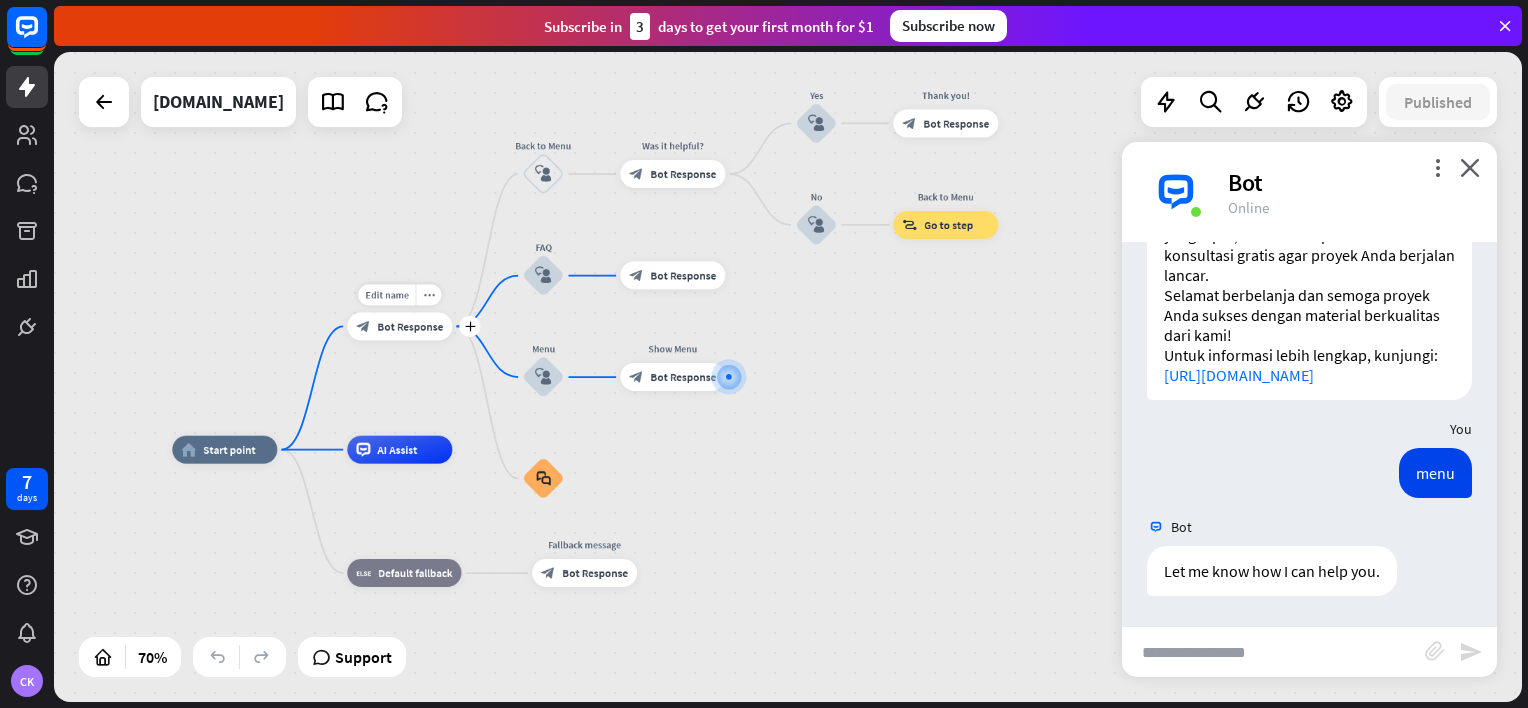 click on "Edit name   more_horiz         plus   Welcome message   block_bot_response   Bot Response" at bounding box center (399, 326) 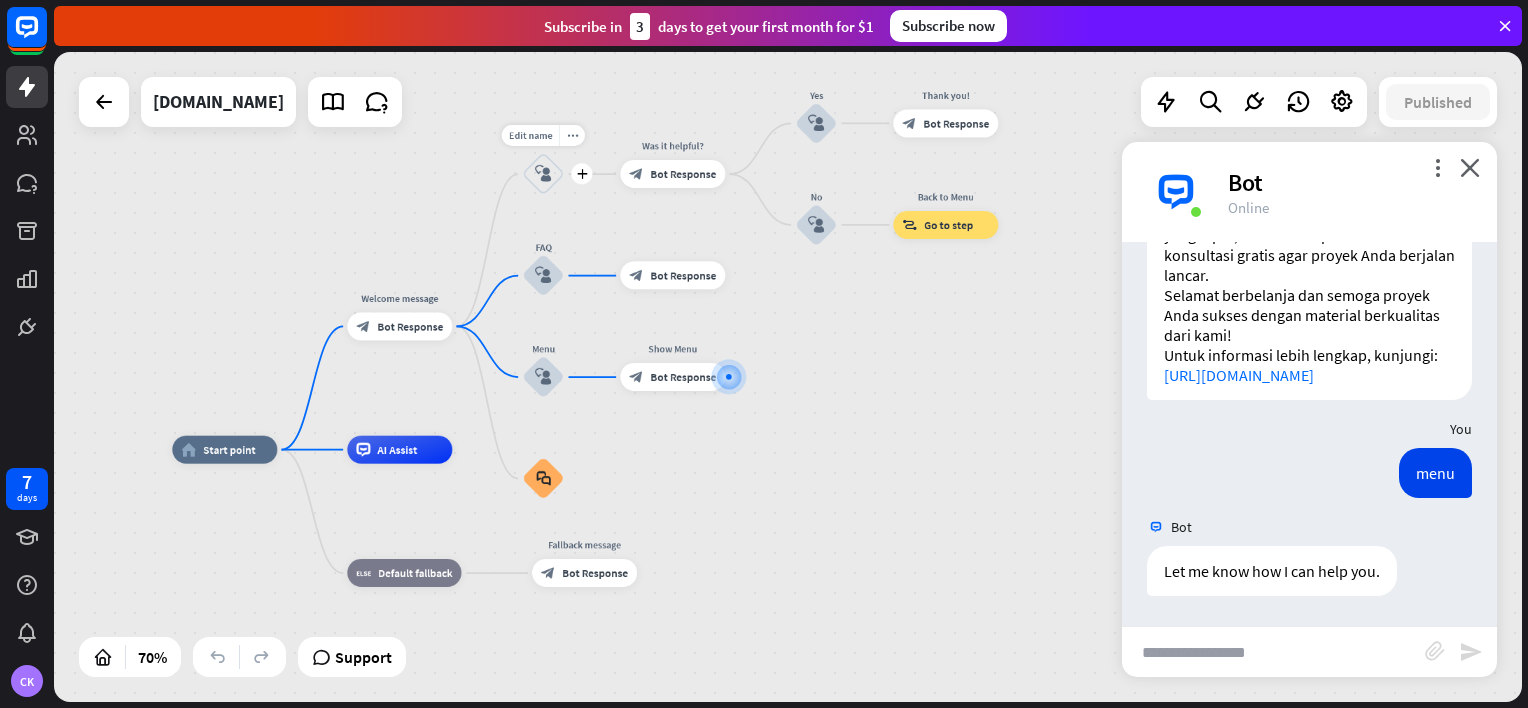 click on "block_user_input" at bounding box center (543, 174) 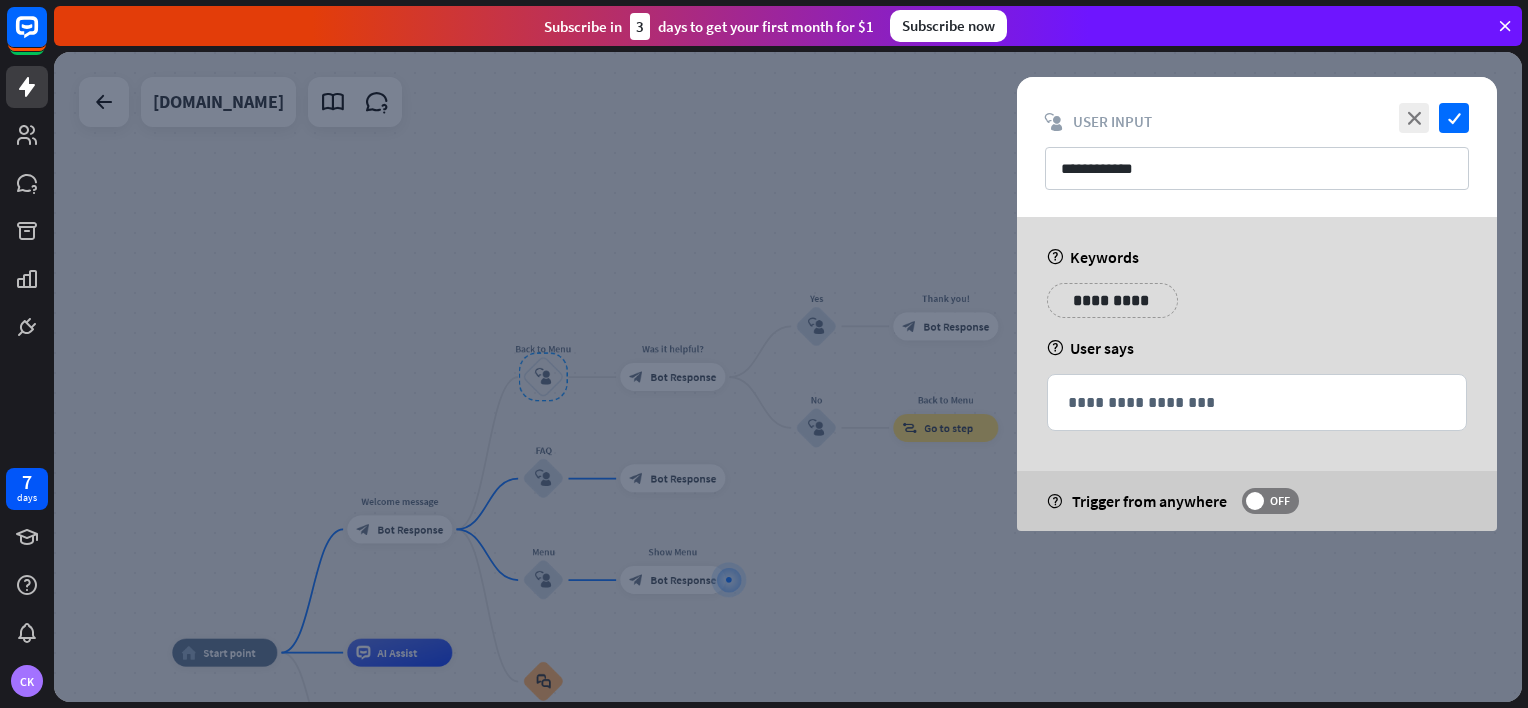 click at bounding box center [788, 377] 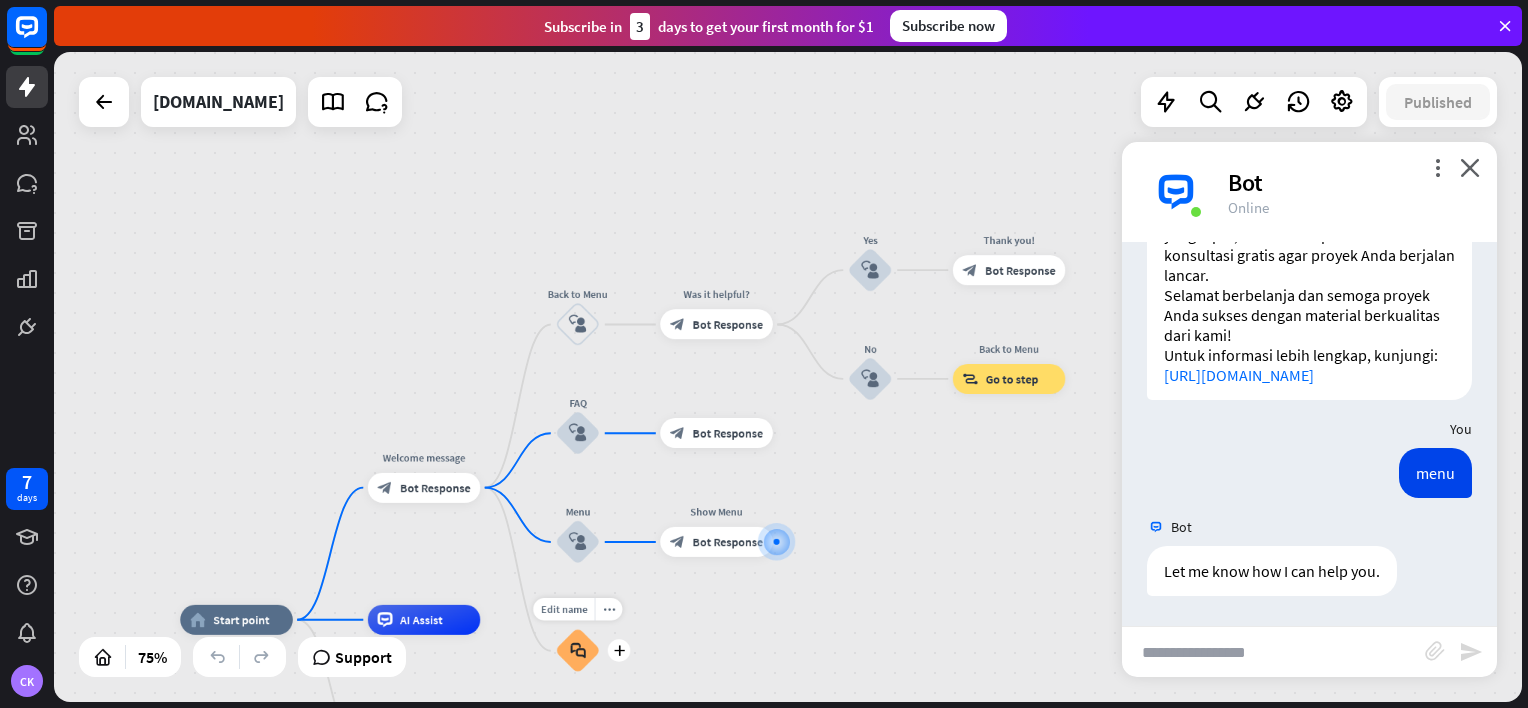 click on "block_faq" at bounding box center [578, 650] 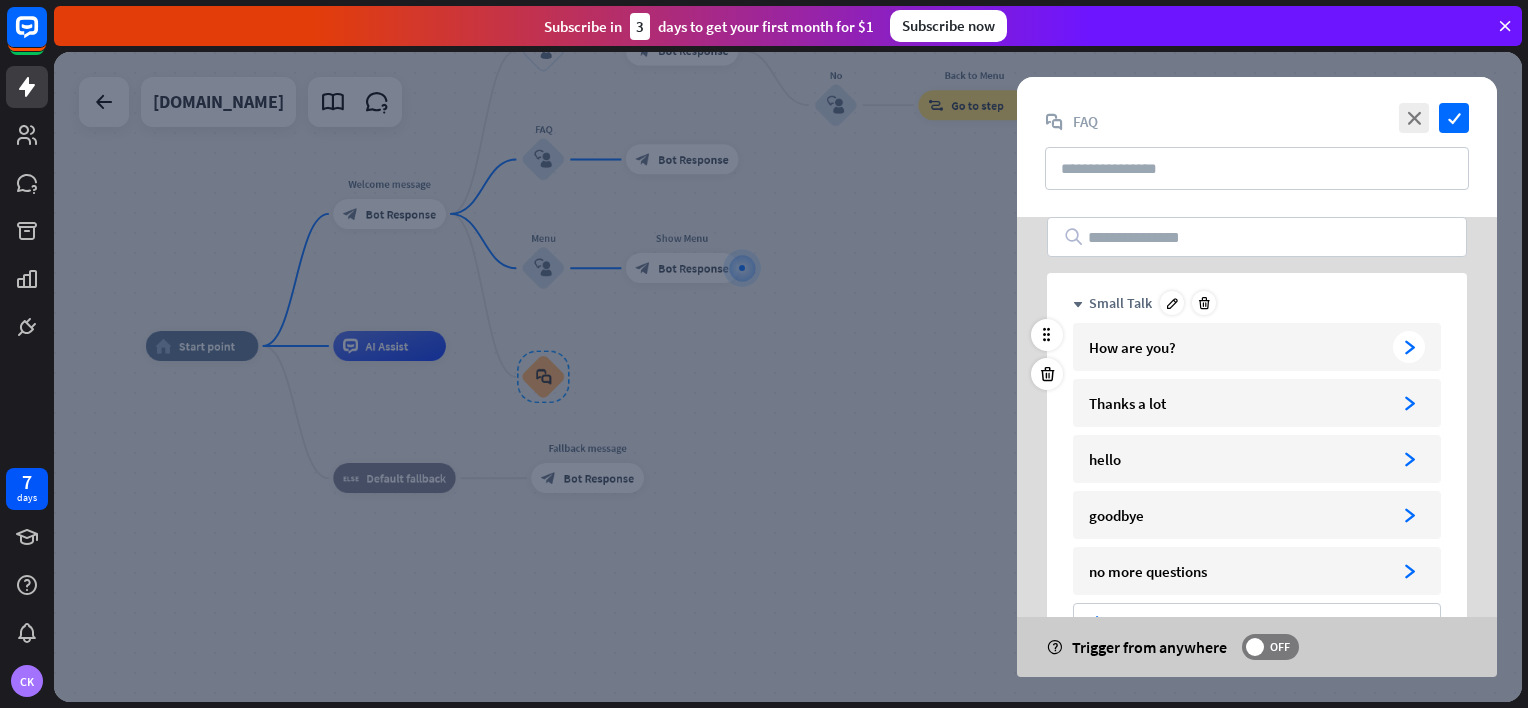 scroll, scrollTop: 0, scrollLeft: 0, axis: both 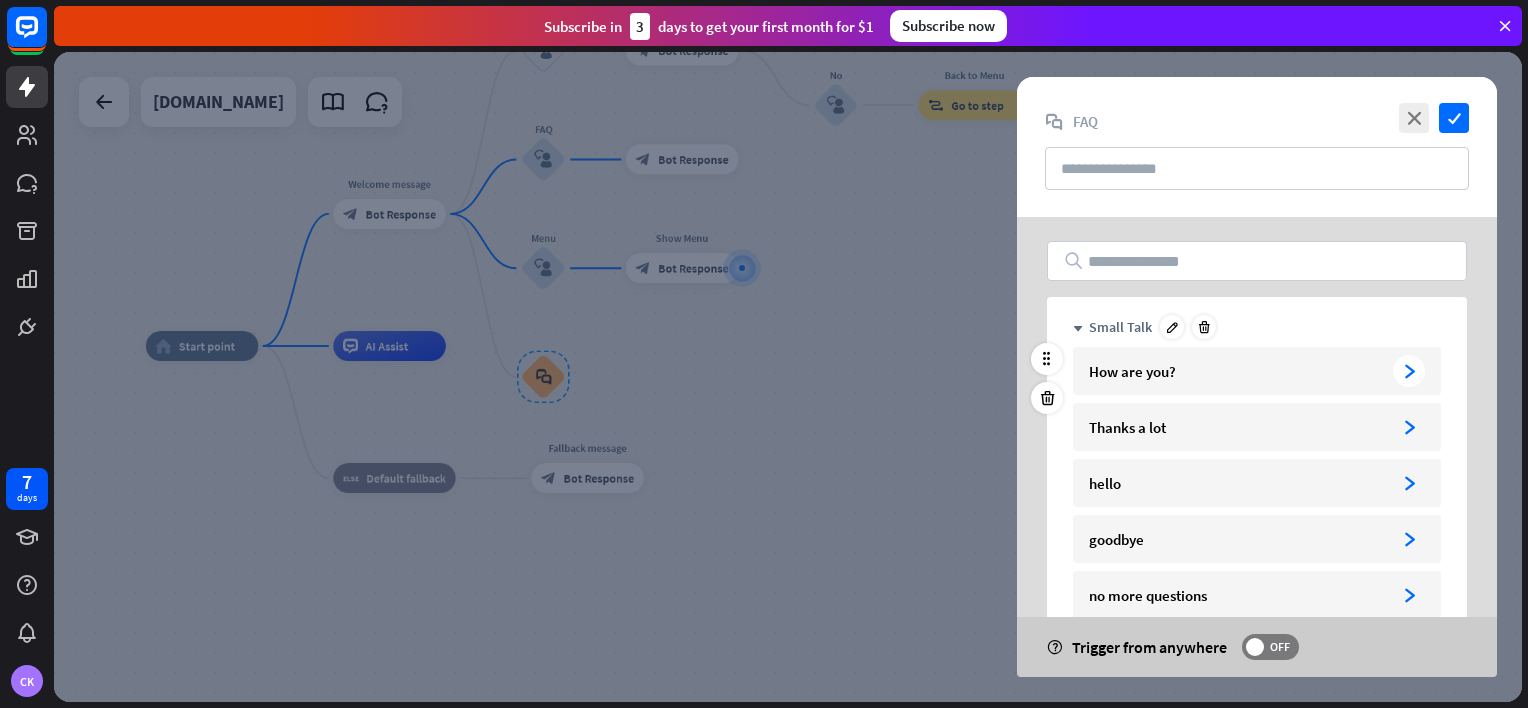 click on "How are you?" at bounding box center [1237, 371] 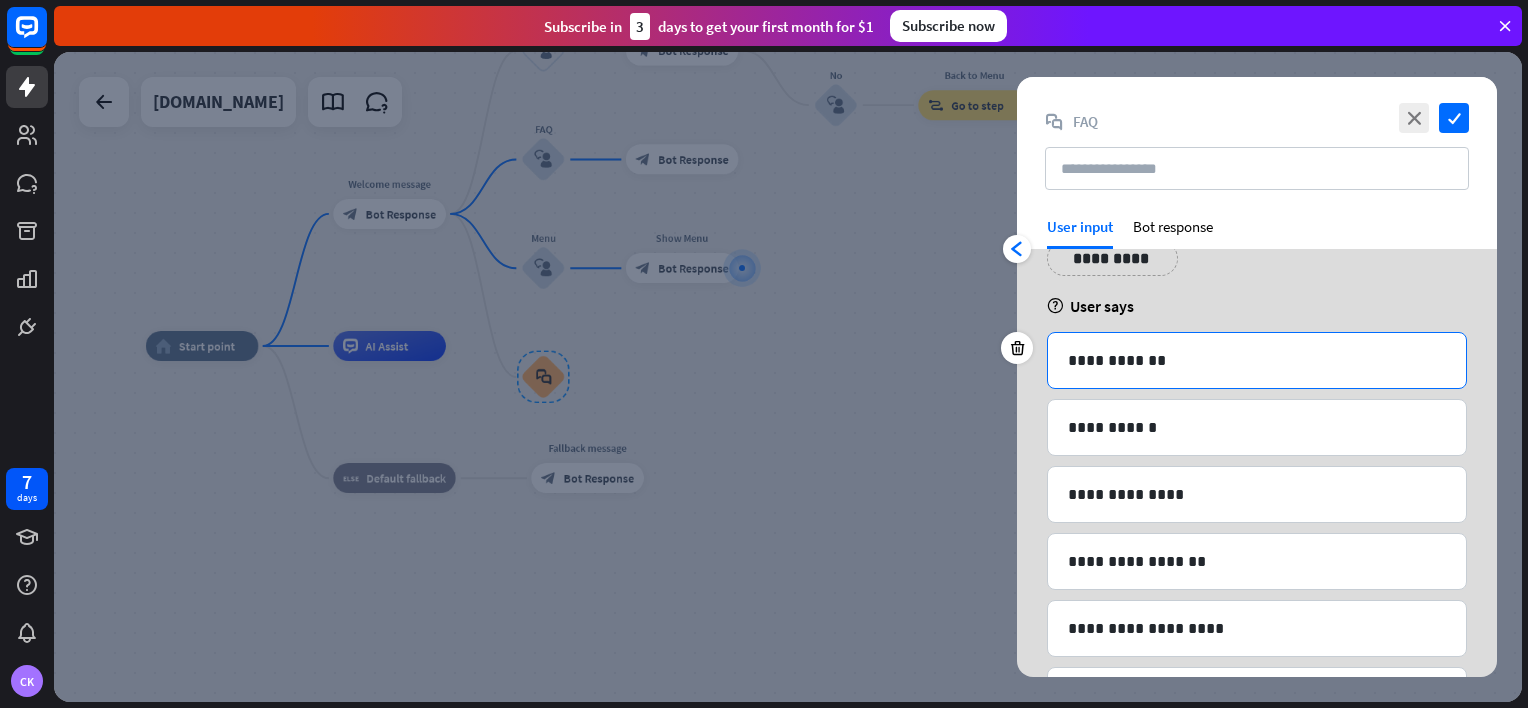 scroll, scrollTop: 0, scrollLeft: 0, axis: both 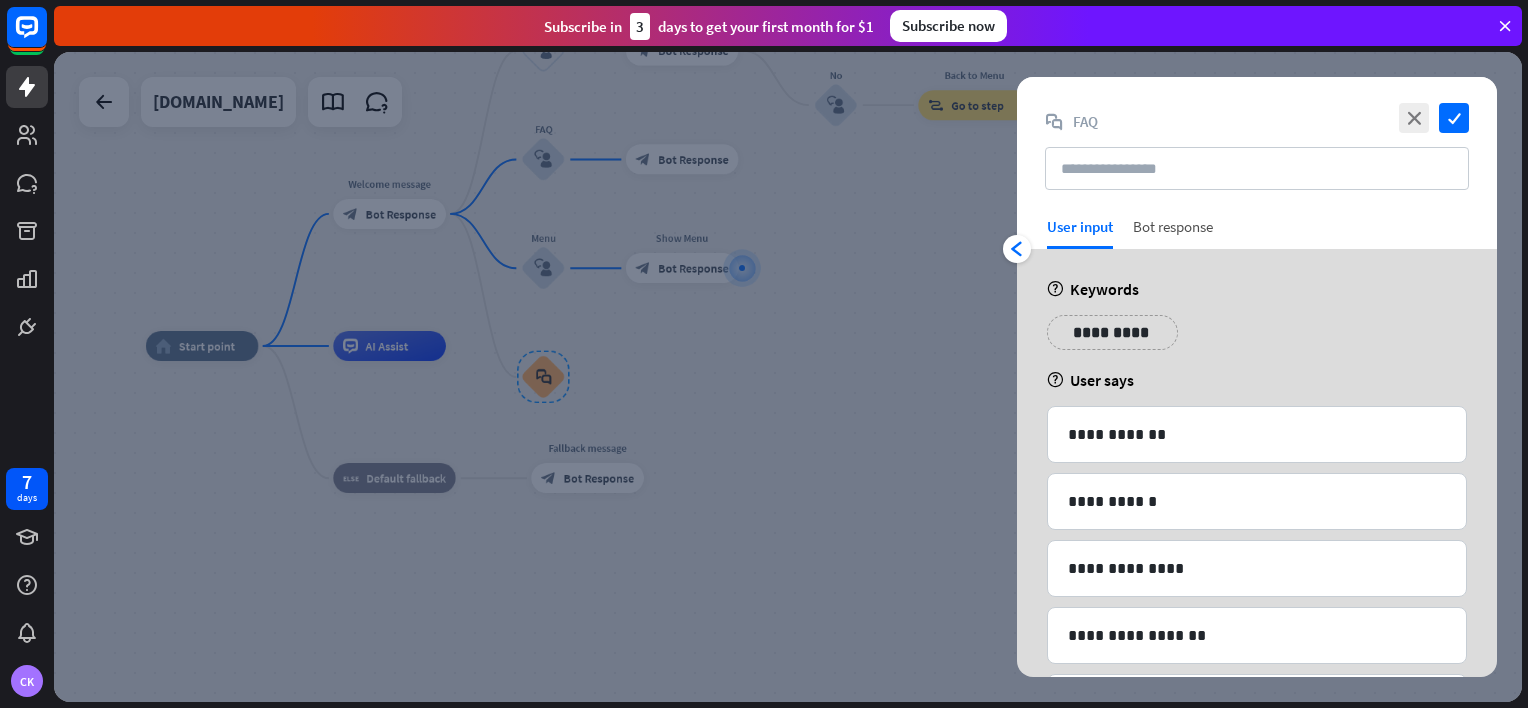 click on "Bot response" at bounding box center (1173, 233) 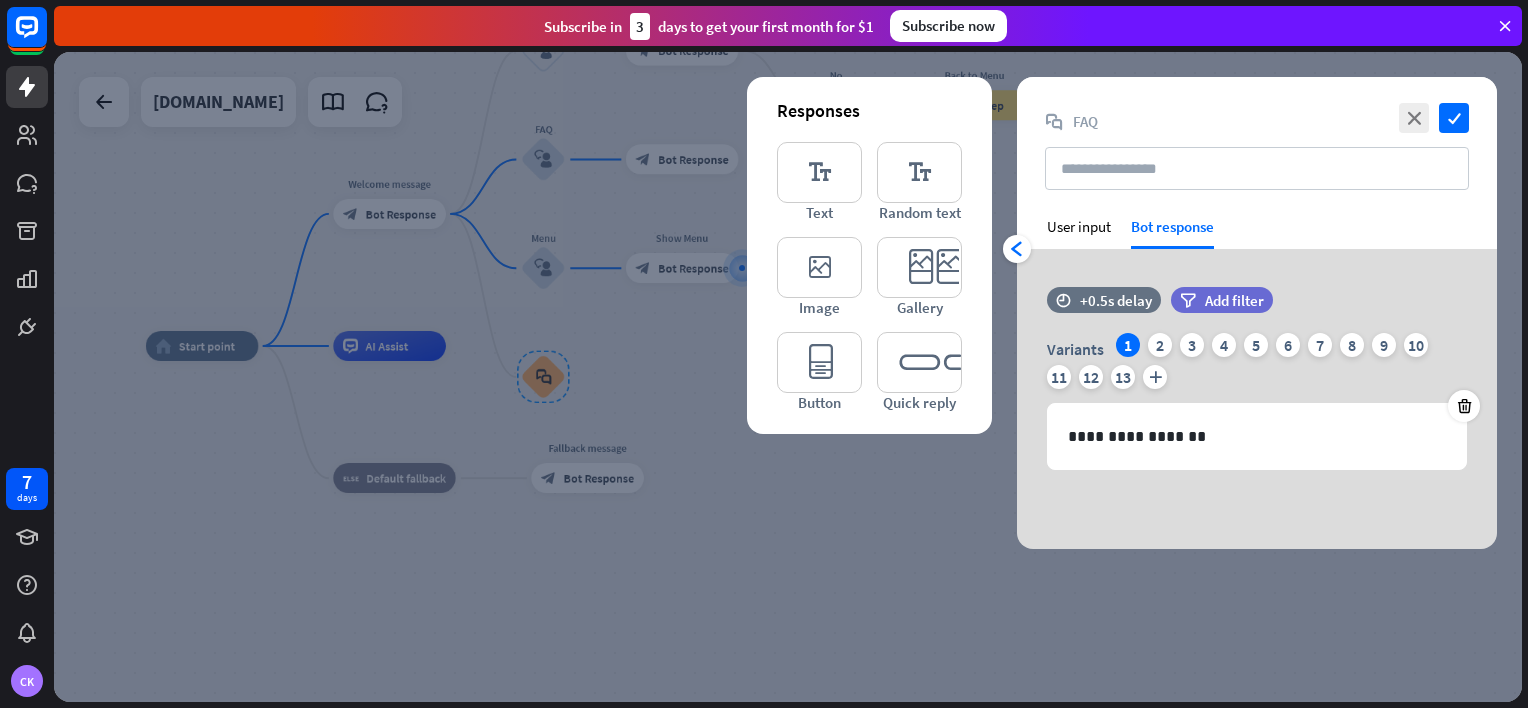 click at bounding box center [788, 377] 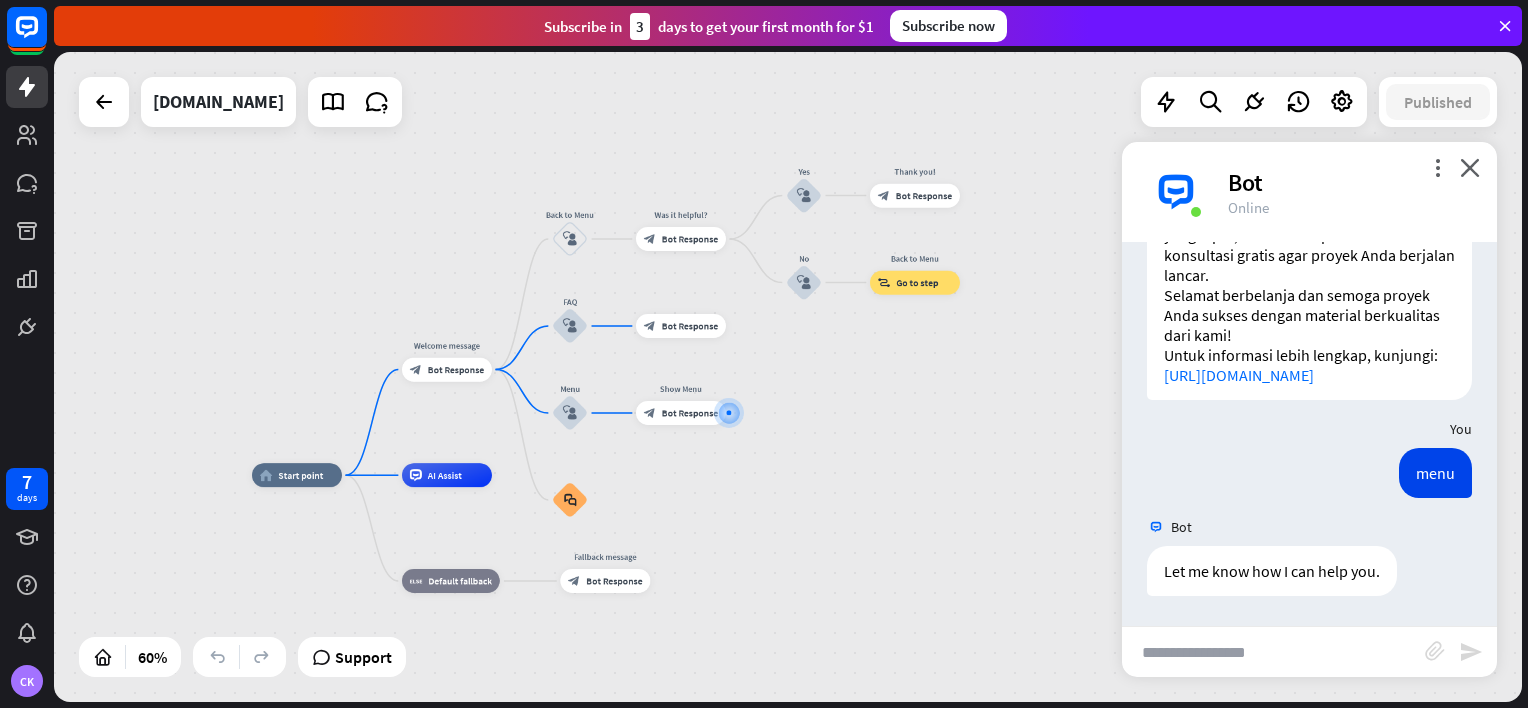 drag, startPoint x: 669, startPoint y: 390, endPoint x: 671, endPoint y: 520, distance: 130.01538 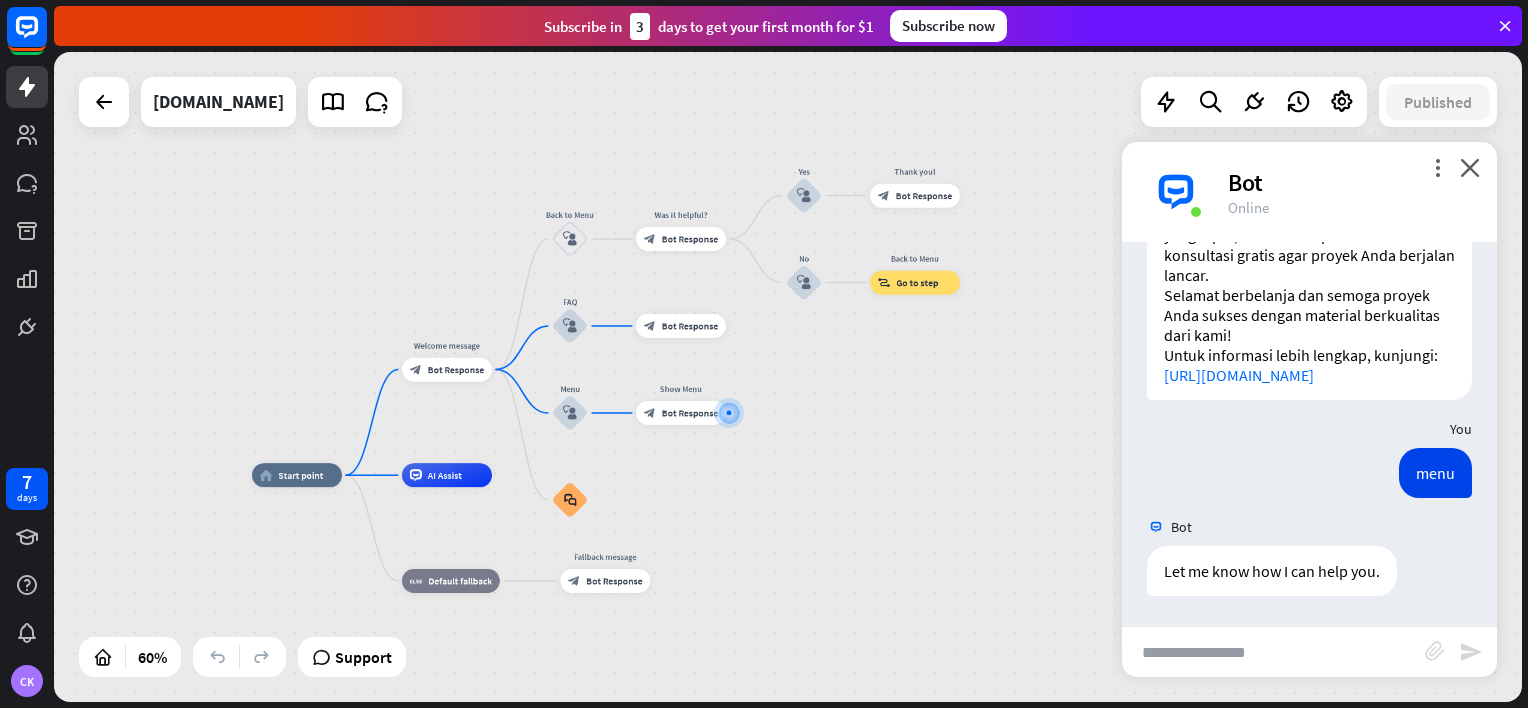 click on "home_2   Start point                 Welcome message   block_bot_response   Bot Response                 Back to Menu   block_user_input                 Was it helpful?   block_bot_response   Bot Response                 Yes   block_user_input                 Thank you!   block_bot_response   Bot Response                 No   block_user_input                 Back to Menu   block_goto   Go to step                 FAQ   block_user_input                   block_bot_response   Bot Response                 Menu   block_user_input                 Show Menu   block_bot_response   Bot Response                       block_faq                     AI Assist                   block_fallback   Default fallback                 Fallback message   block_bot_response   Bot Response" at bounding box center (692, 670) 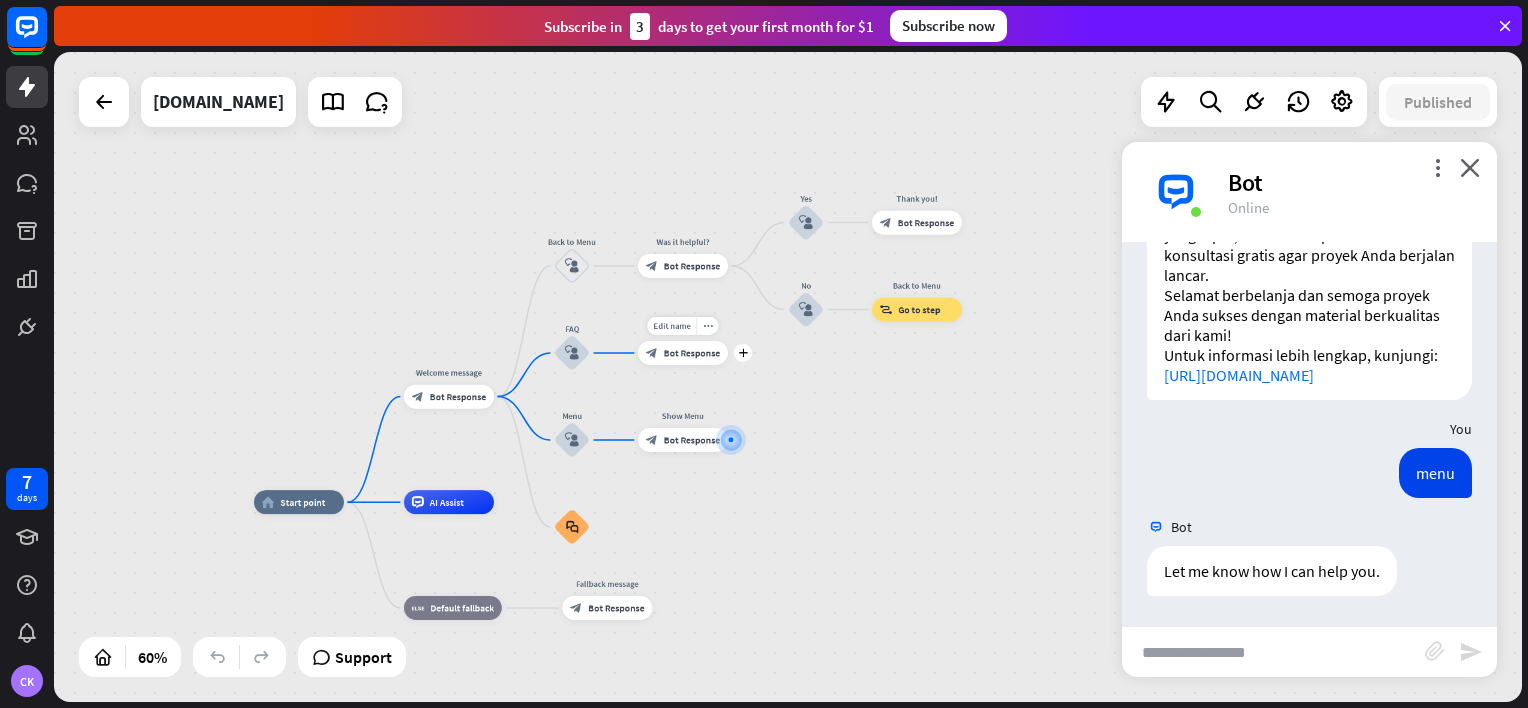 click on "Edit name   more_horiz         plus     block_bot_response   Bot Response" at bounding box center [683, 353] 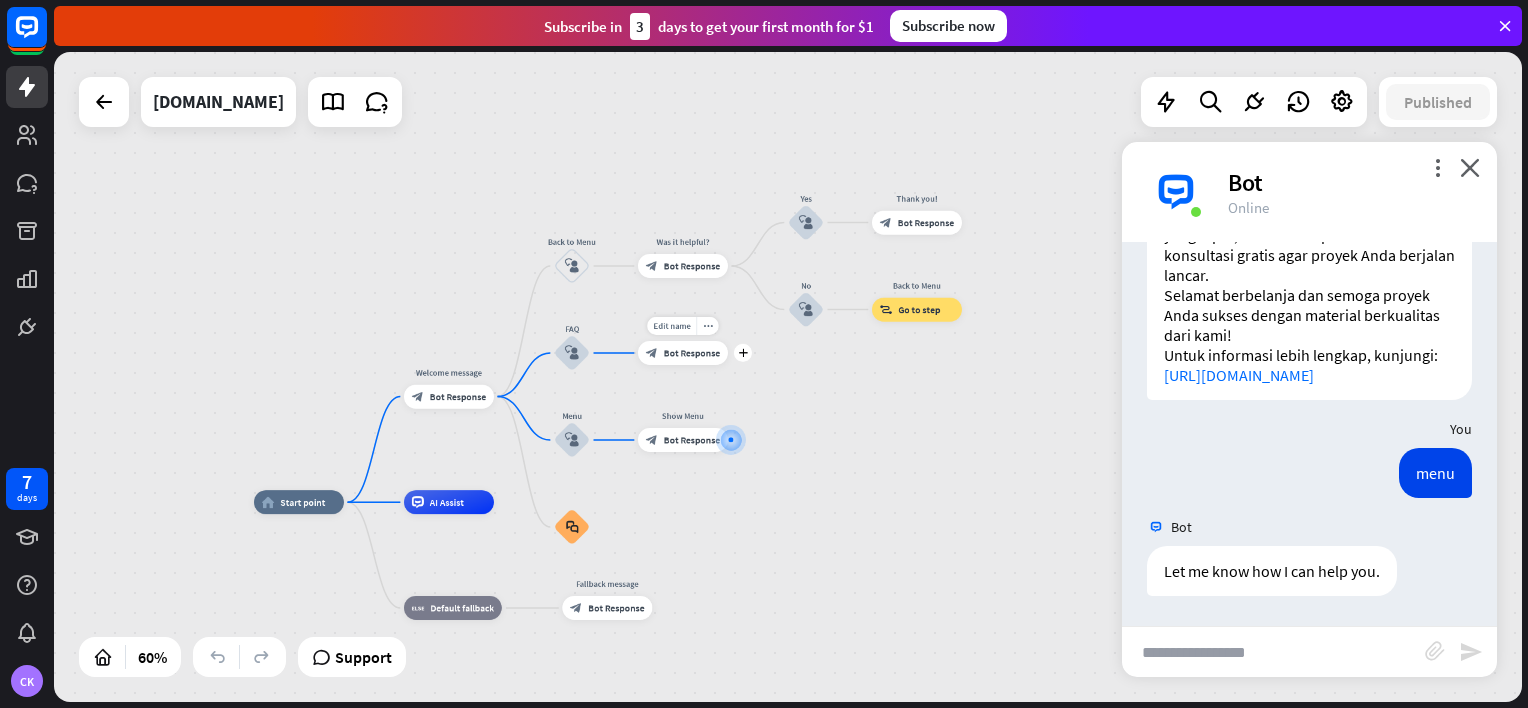 click on "Bot Response" at bounding box center [692, 353] 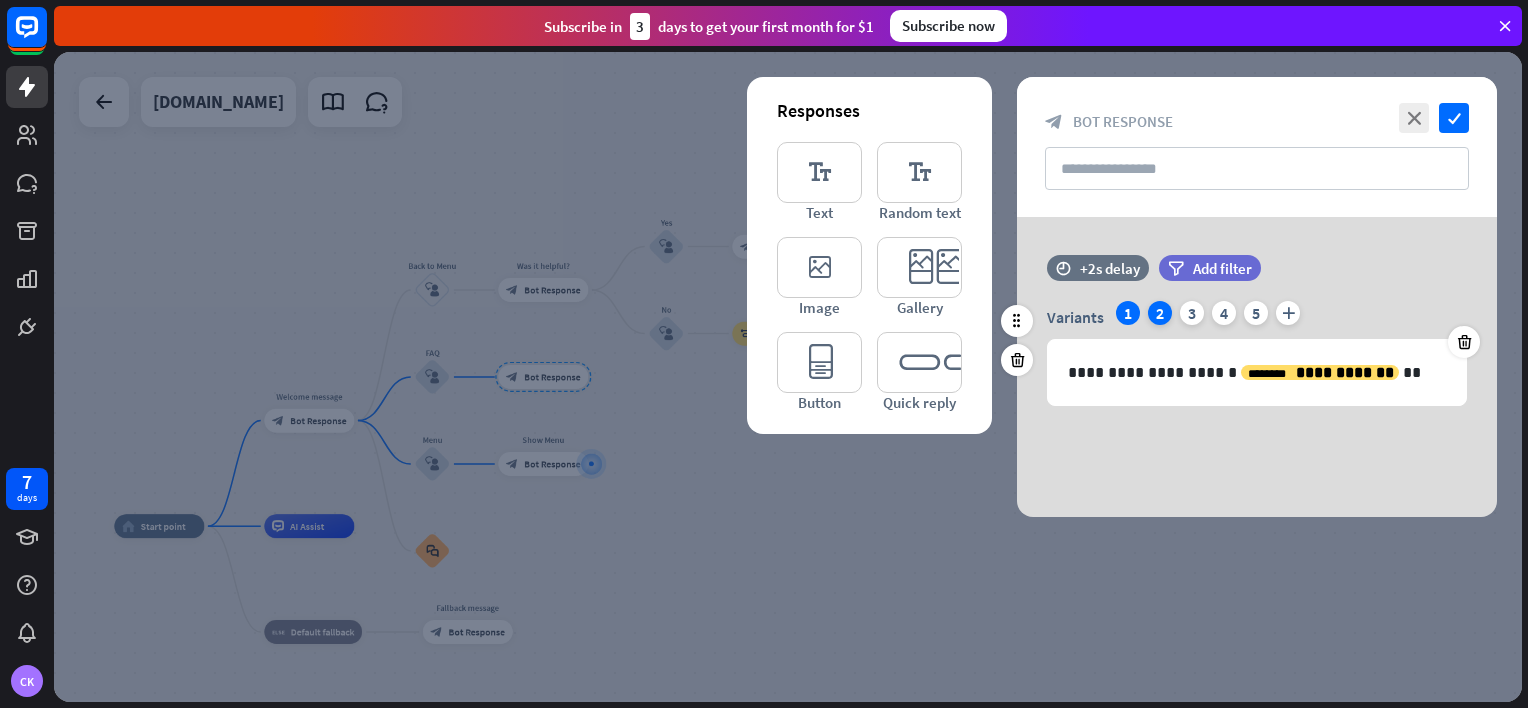 click on "2" at bounding box center [1160, 313] 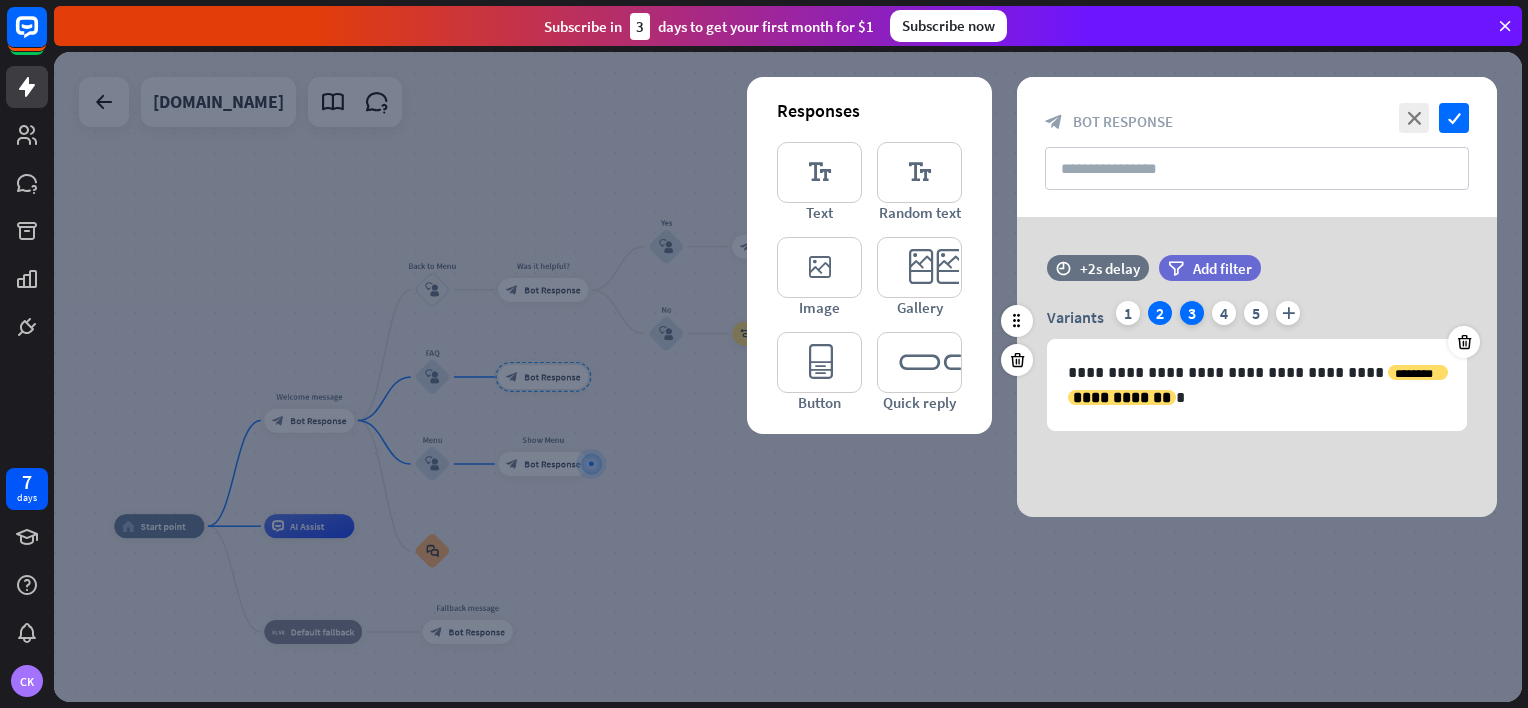 click on "3" at bounding box center [1192, 313] 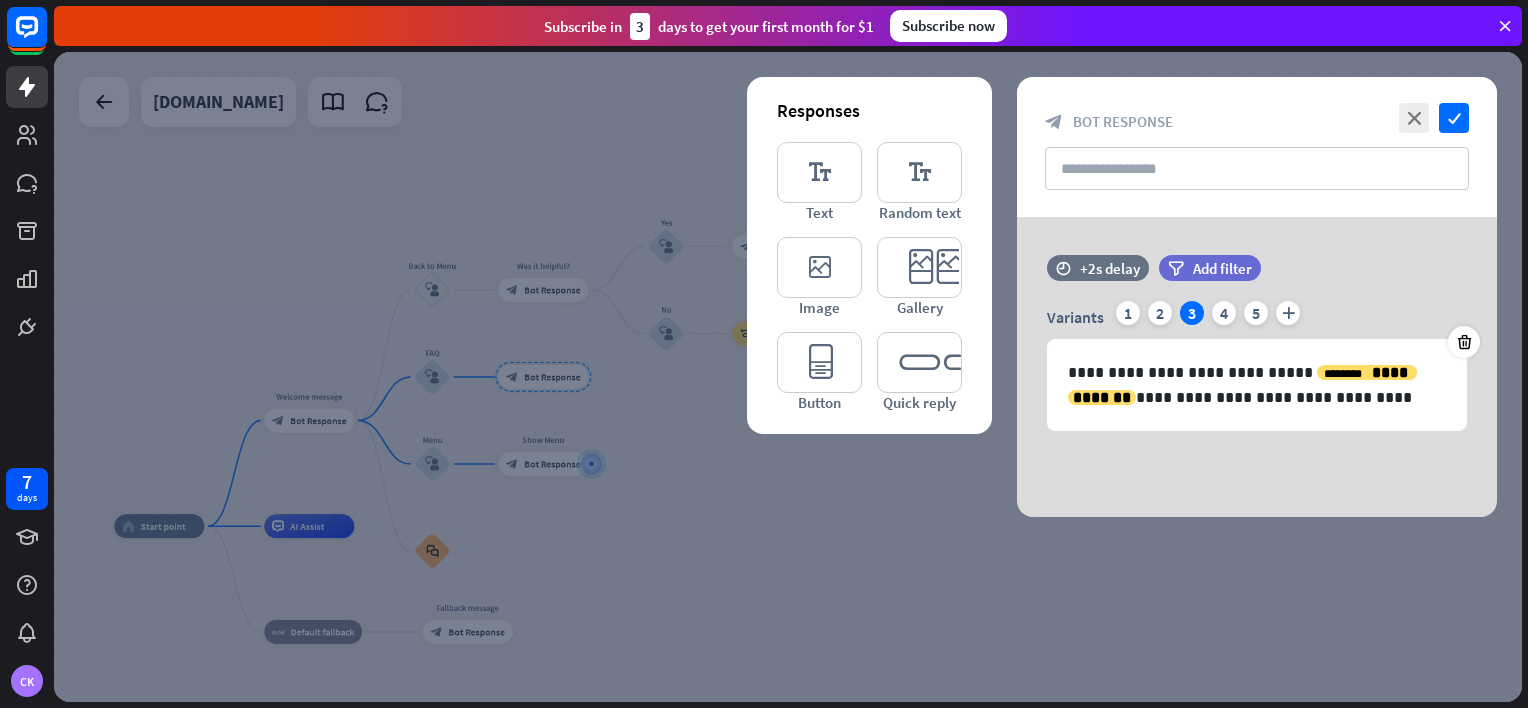 click at bounding box center [788, 377] 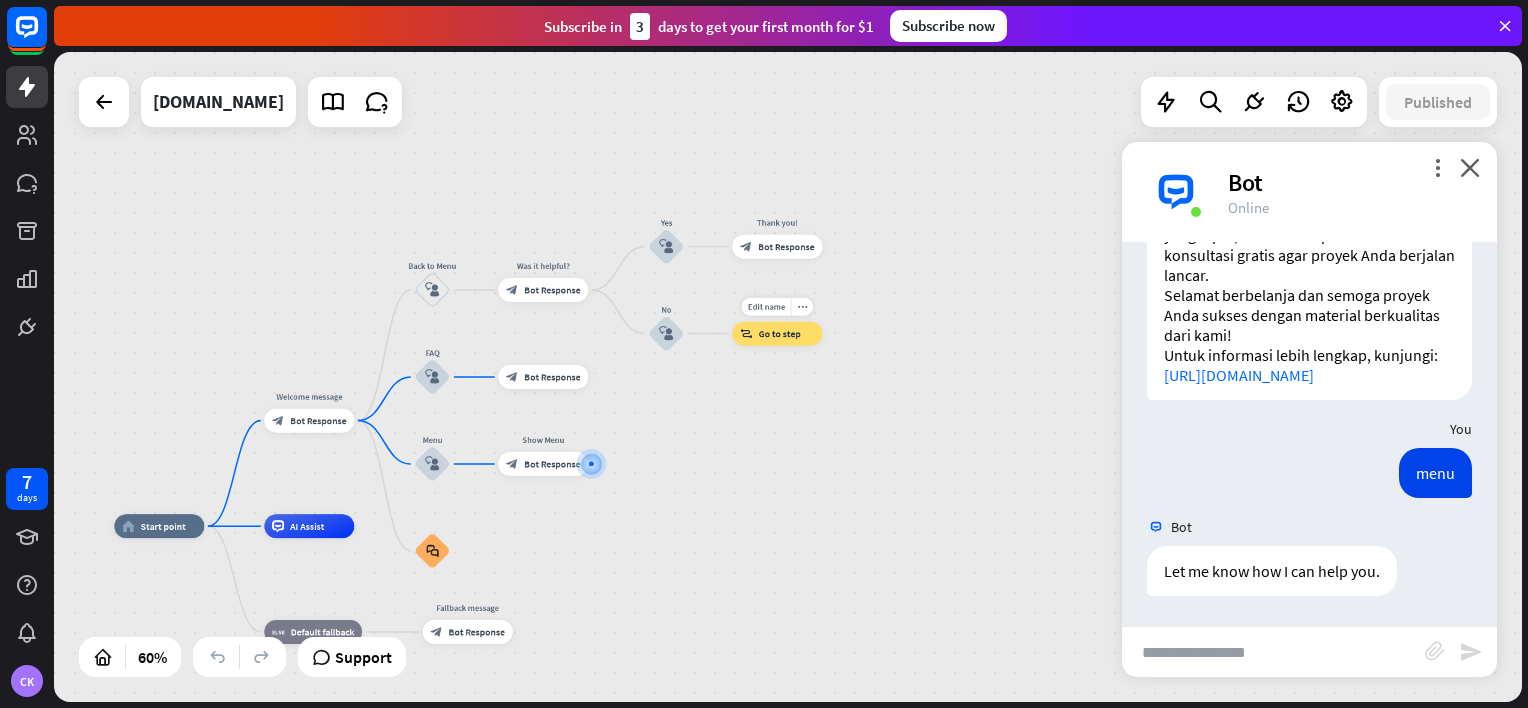 click on "block_goto   Go to step" at bounding box center [777, 334] 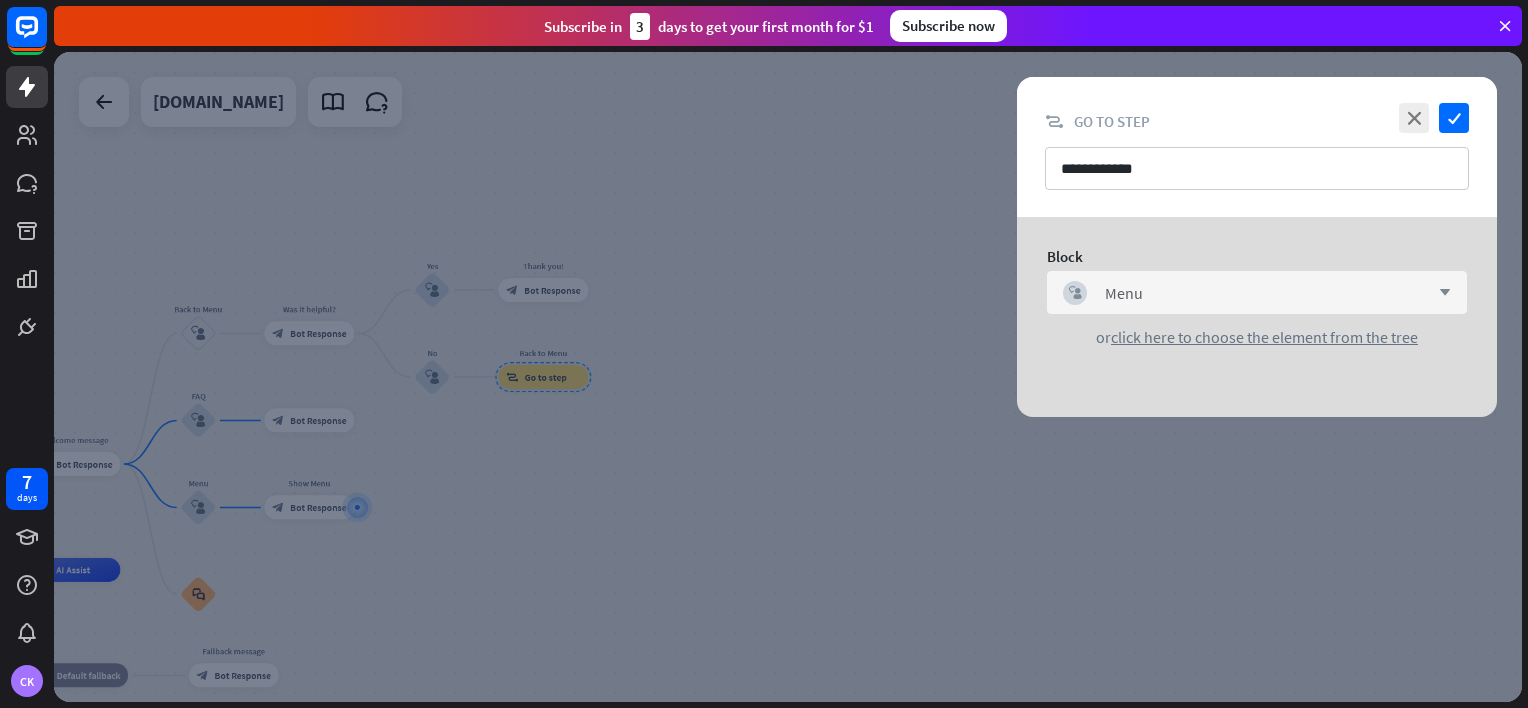 click on "block_user_input
Menu
arrow_down" at bounding box center [1257, 292] 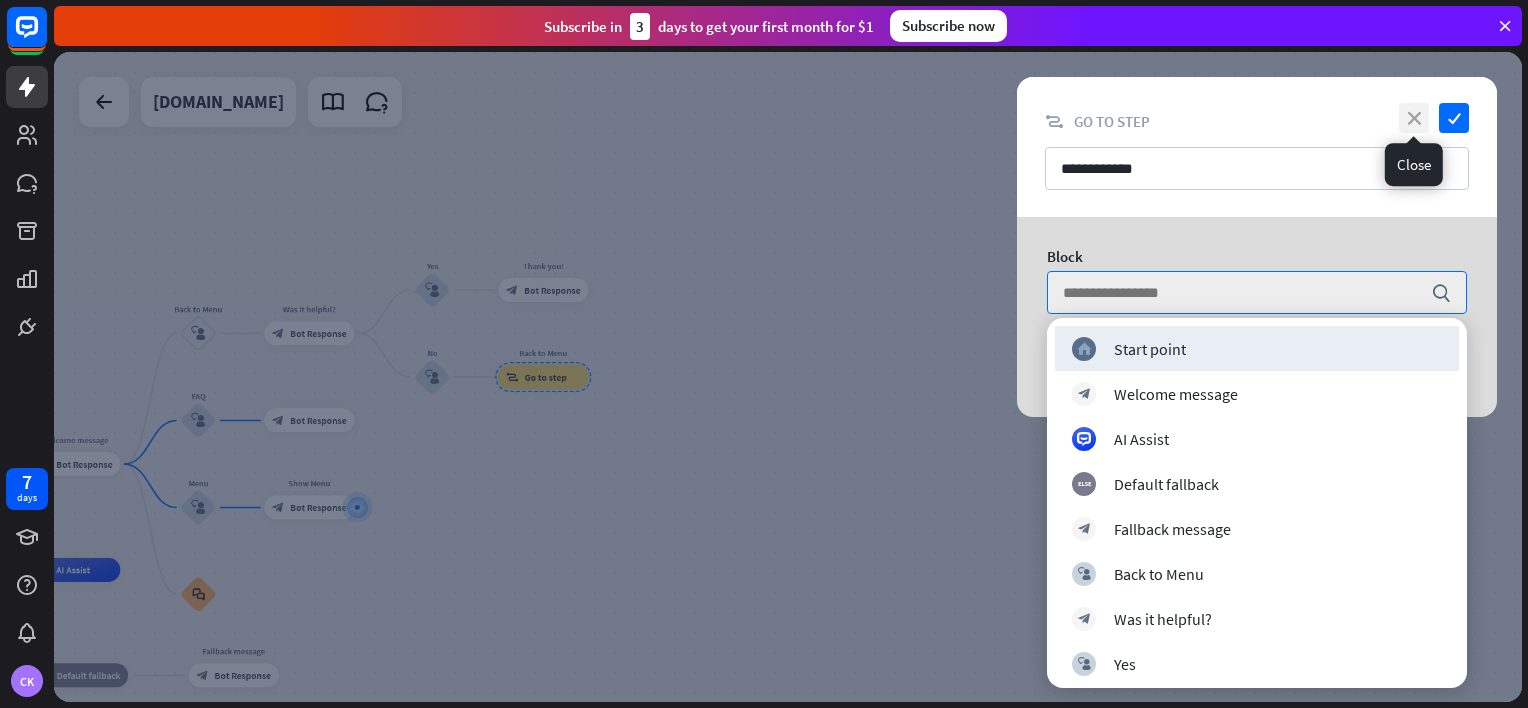 click on "close" at bounding box center [1414, 118] 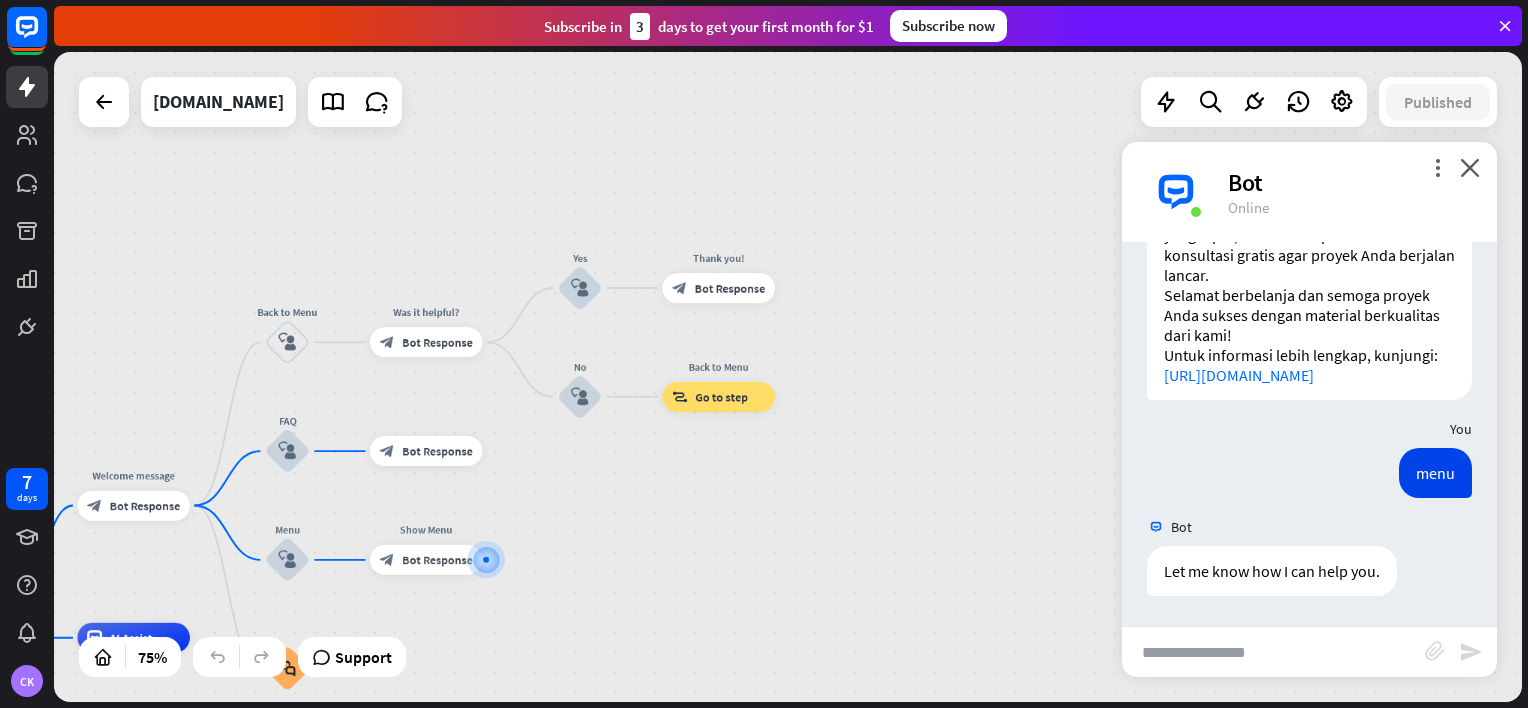 drag, startPoint x: 725, startPoint y: 352, endPoint x: 932, endPoint y: 357, distance: 207.06038 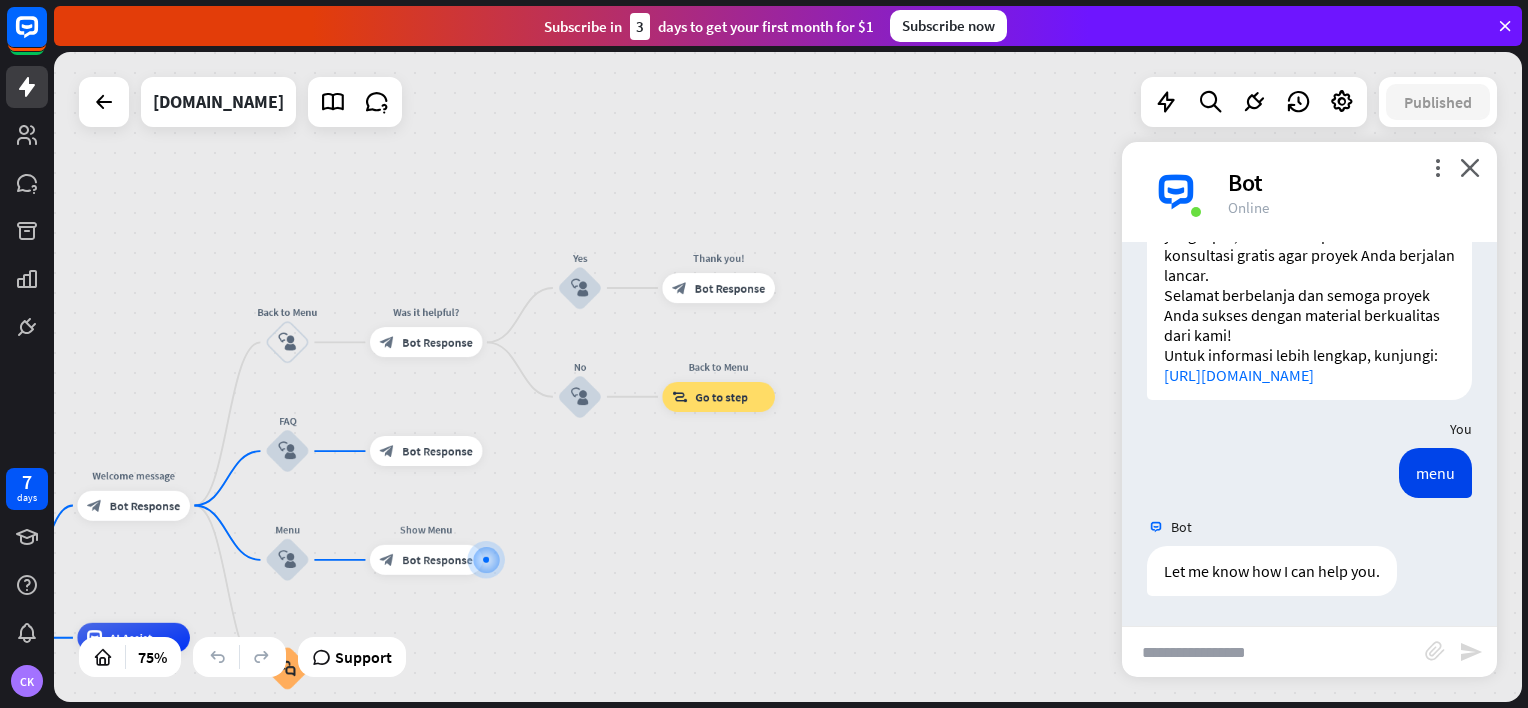 click on "home_2   Start point                 Welcome message   block_bot_response   Bot Response                 Back to Menu   block_user_input                 Was it helpful?   block_bot_response   Bot Response                 Yes   block_user_input                 Thank you!   block_bot_response   Bot Response                 No   block_user_input                 Back to Menu   block_goto   Go to step                 FAQ   block_user_input                   block_bot_response   Bot Response                 Menu   block_user_input                 Show Menu   block_bot_response   Bot Response                       block_faq                     AI Assist                   block_fallback   Default fallback                 Fallback message   block_bot_response   Bot Response" at bounding box center (788, 377) 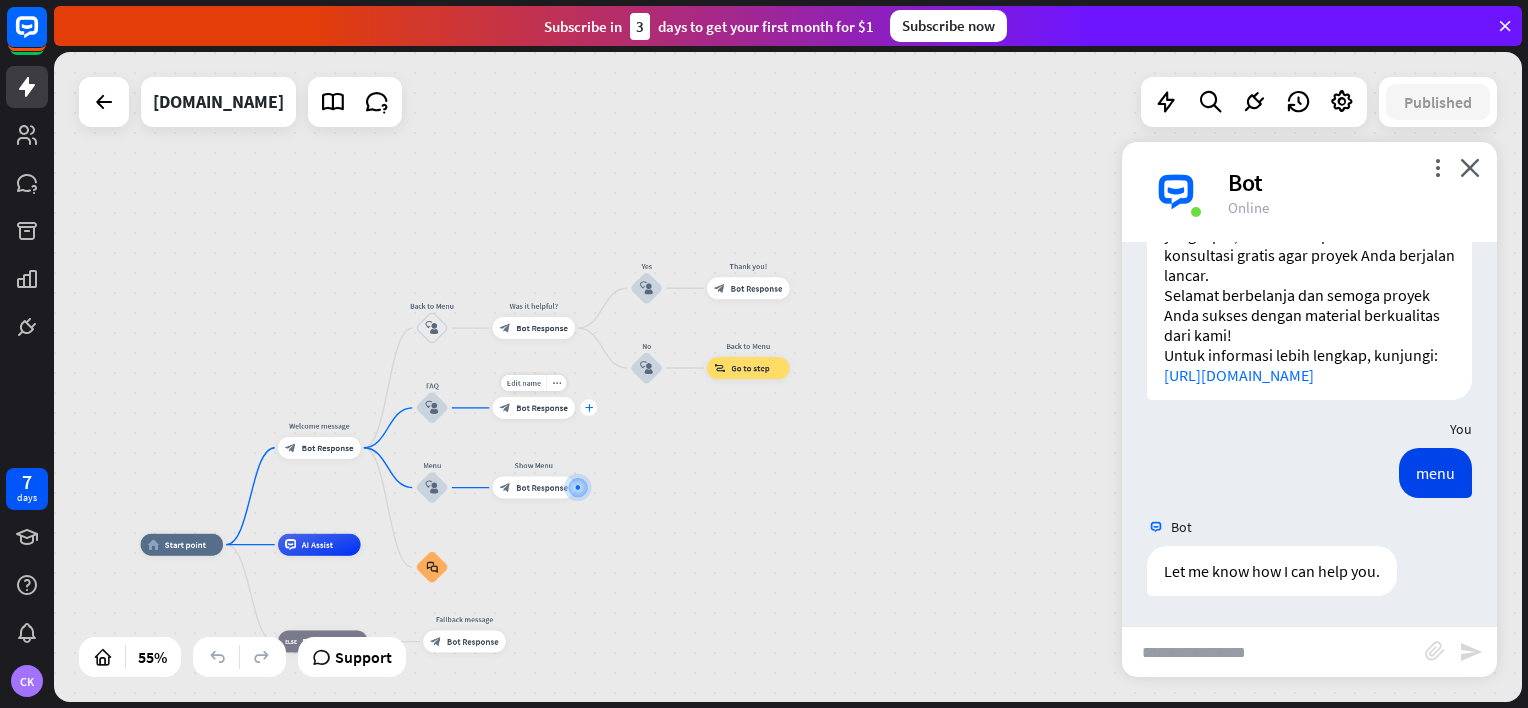 click on "plus" at bounding box center (589, 408) 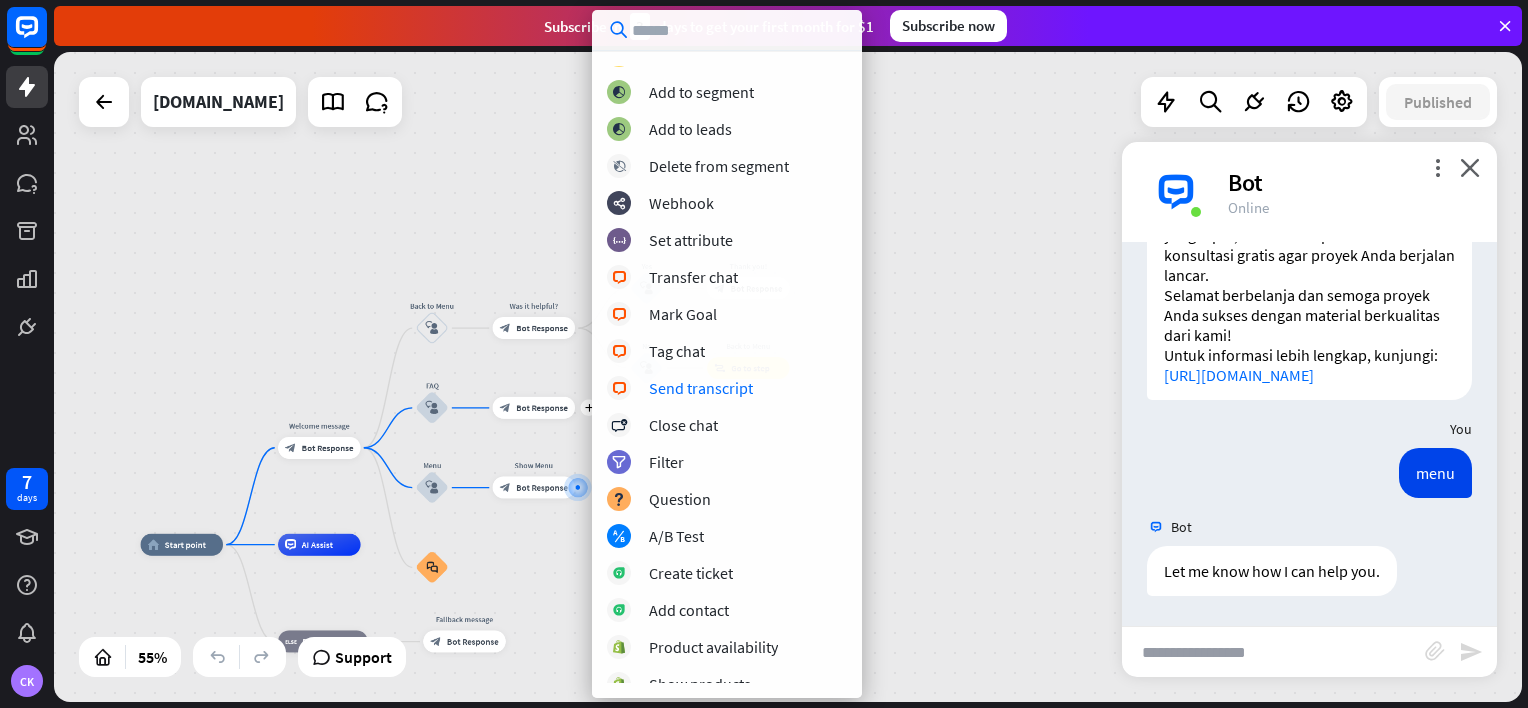 scroll, scrollTop: 279, scrollLeft: 0, axis: vertical 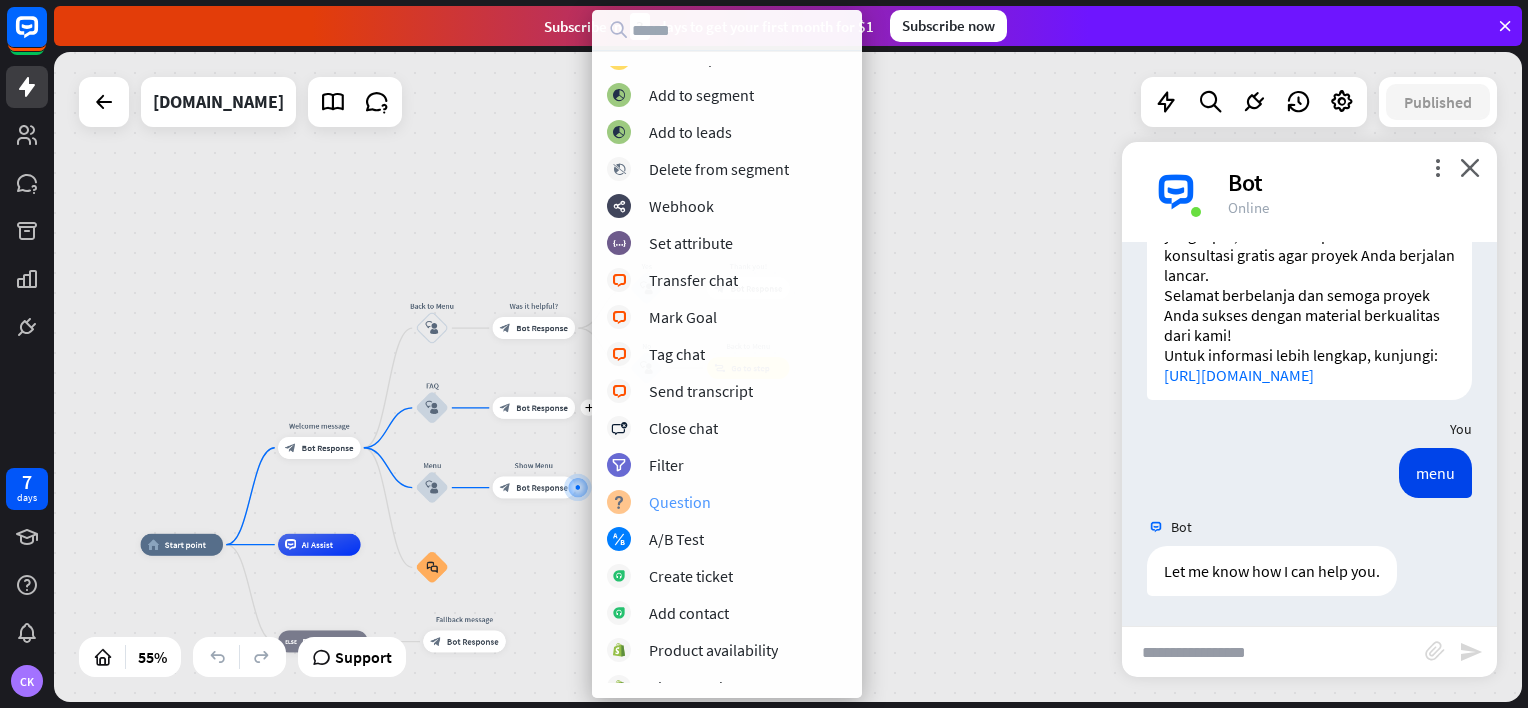 click on "Question" at bounding box center [680, 502] 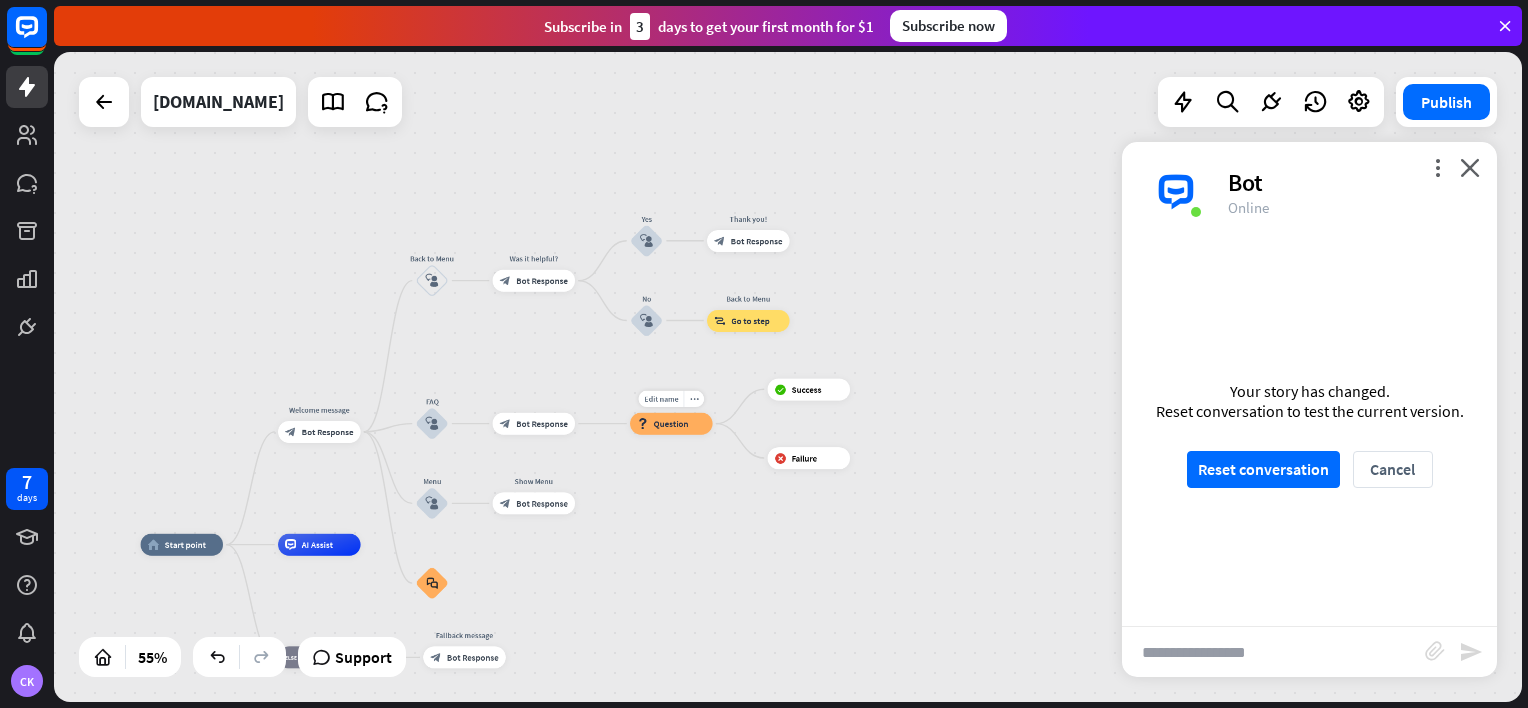 click on "Edit name   more_horiz             block_question   Question" at bounding box center [671, 424] 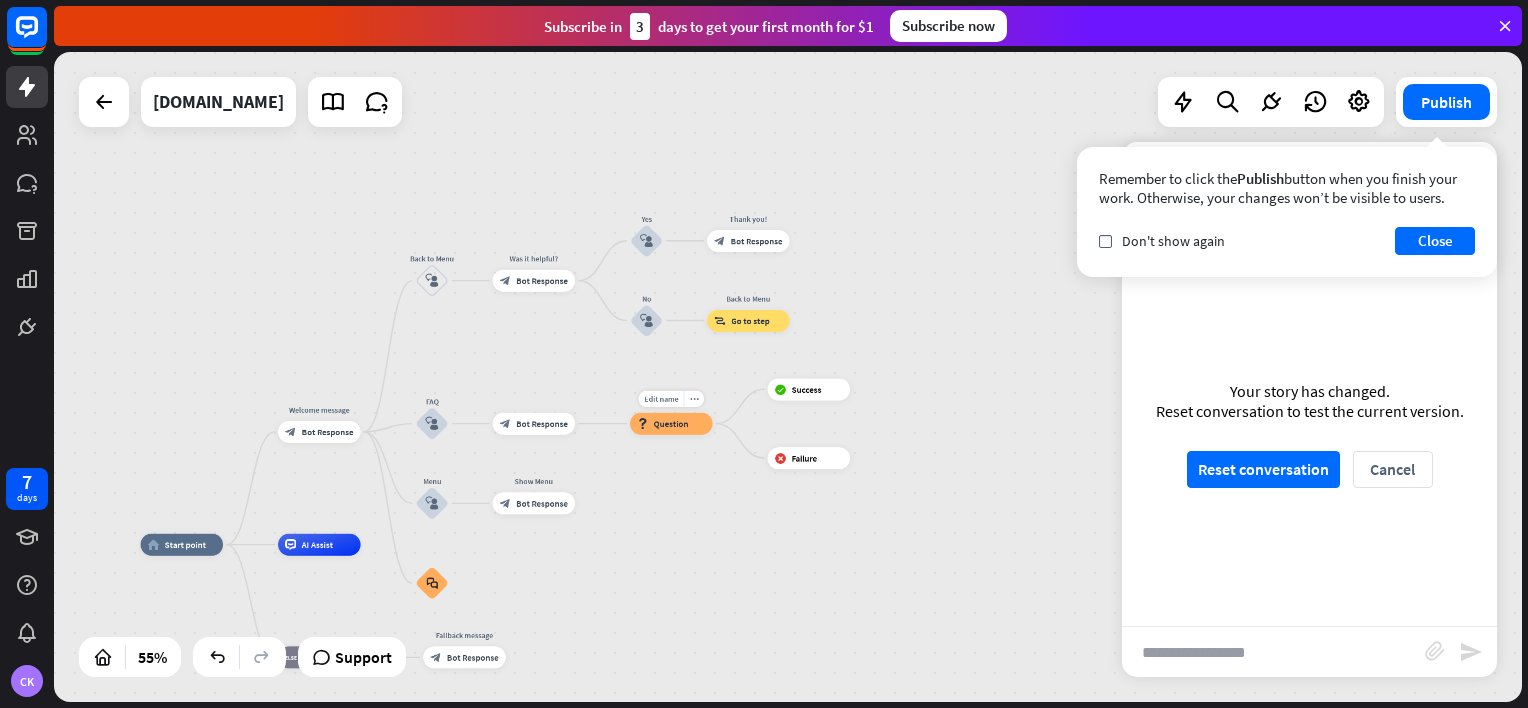 click on "Question" at bounding box center [671, 423] 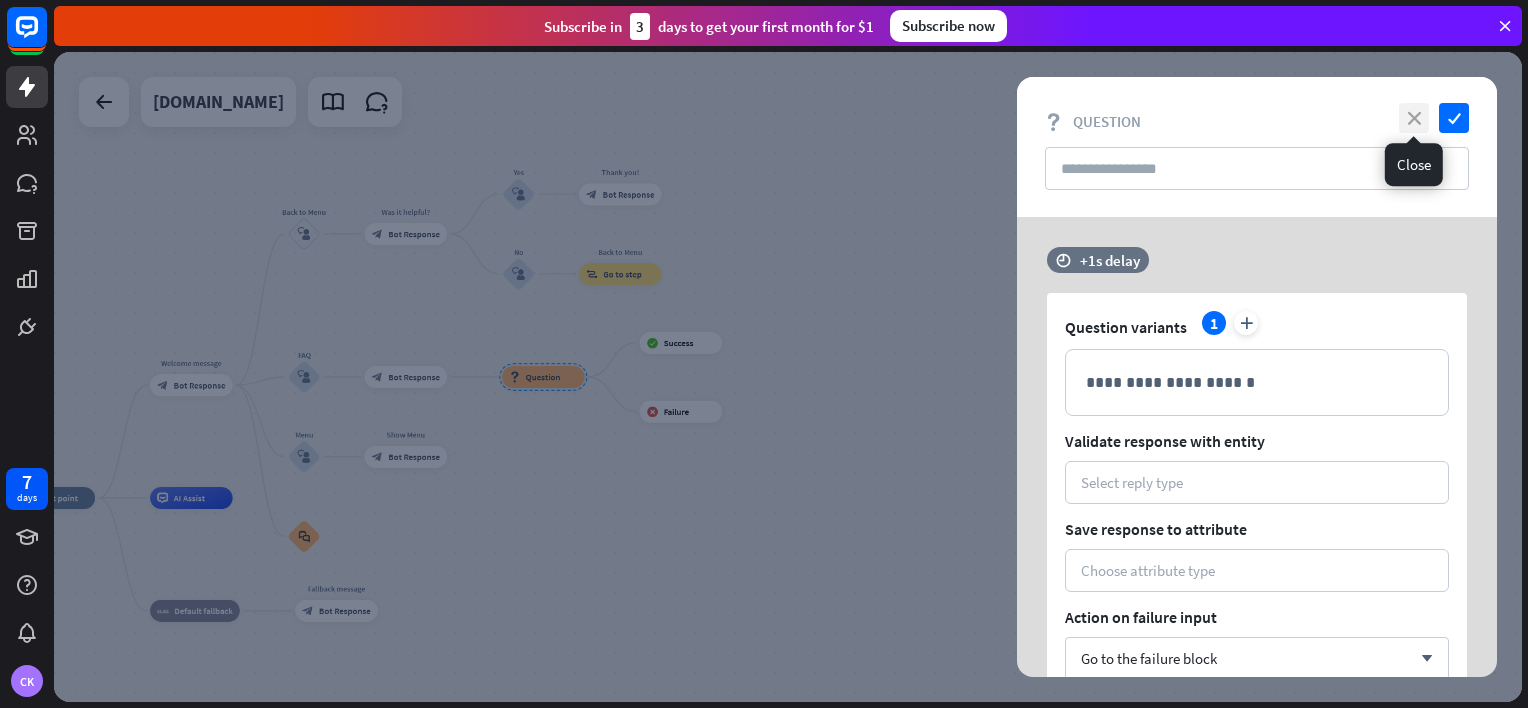 click on "close" at bounding box center (1414, 118) 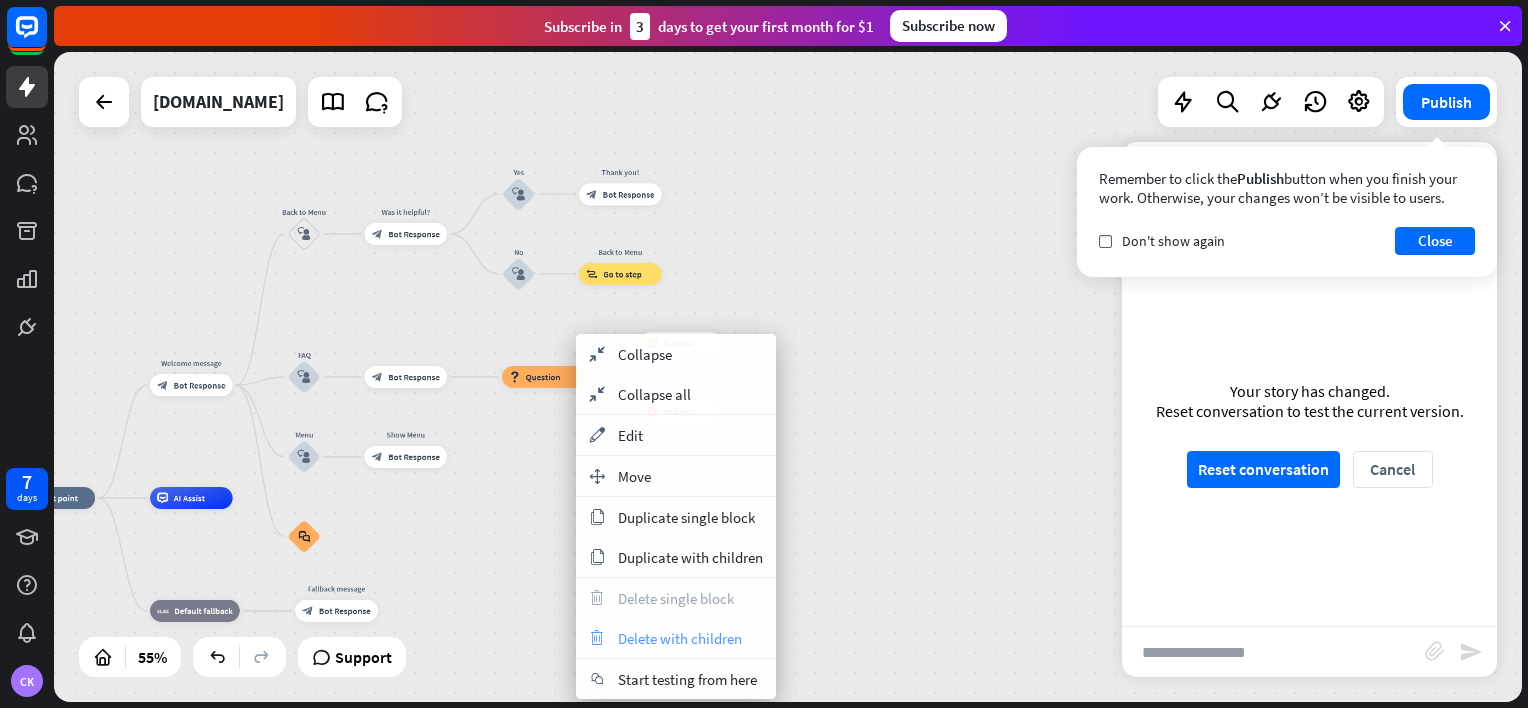 click on "Delete with children" at bounding box center [680, 638] 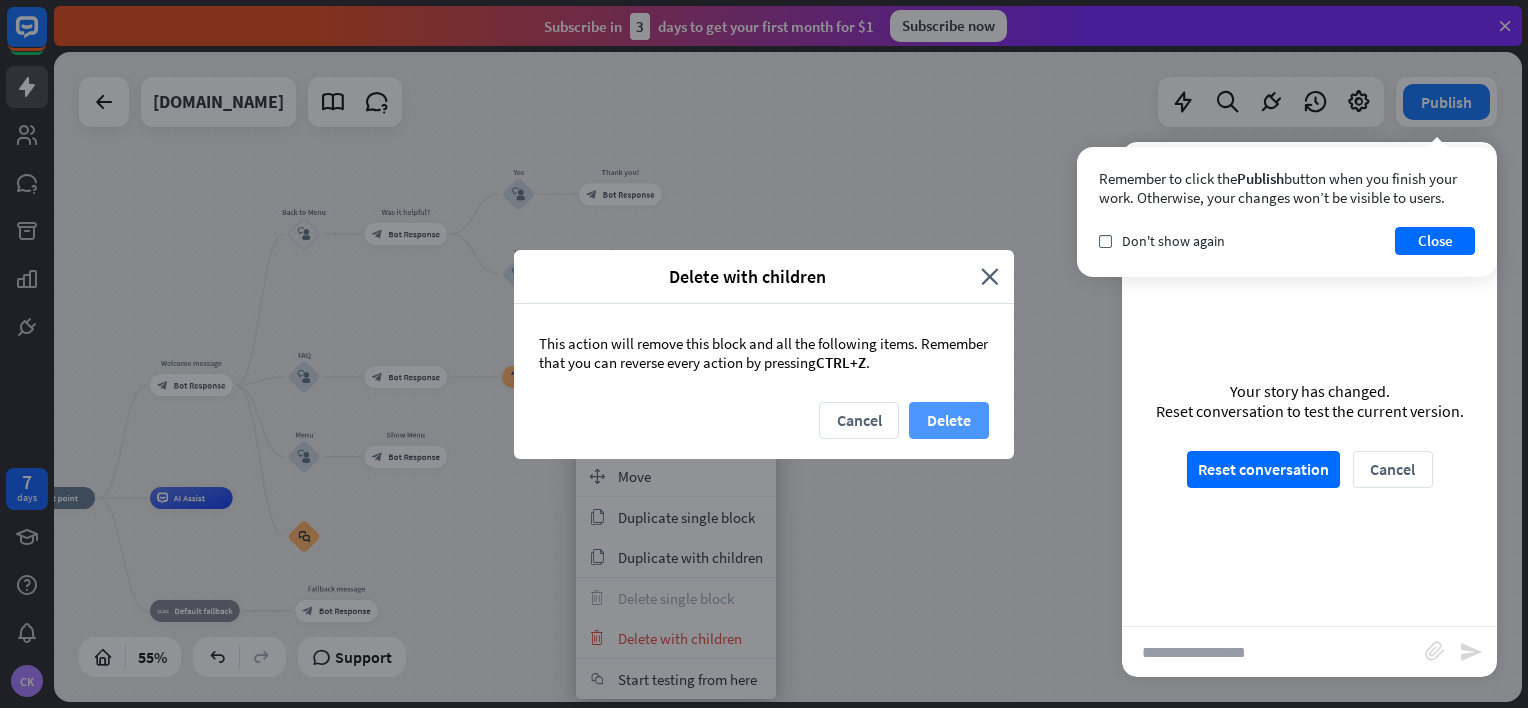 click on "Delete" at bounding box center (949, 420) 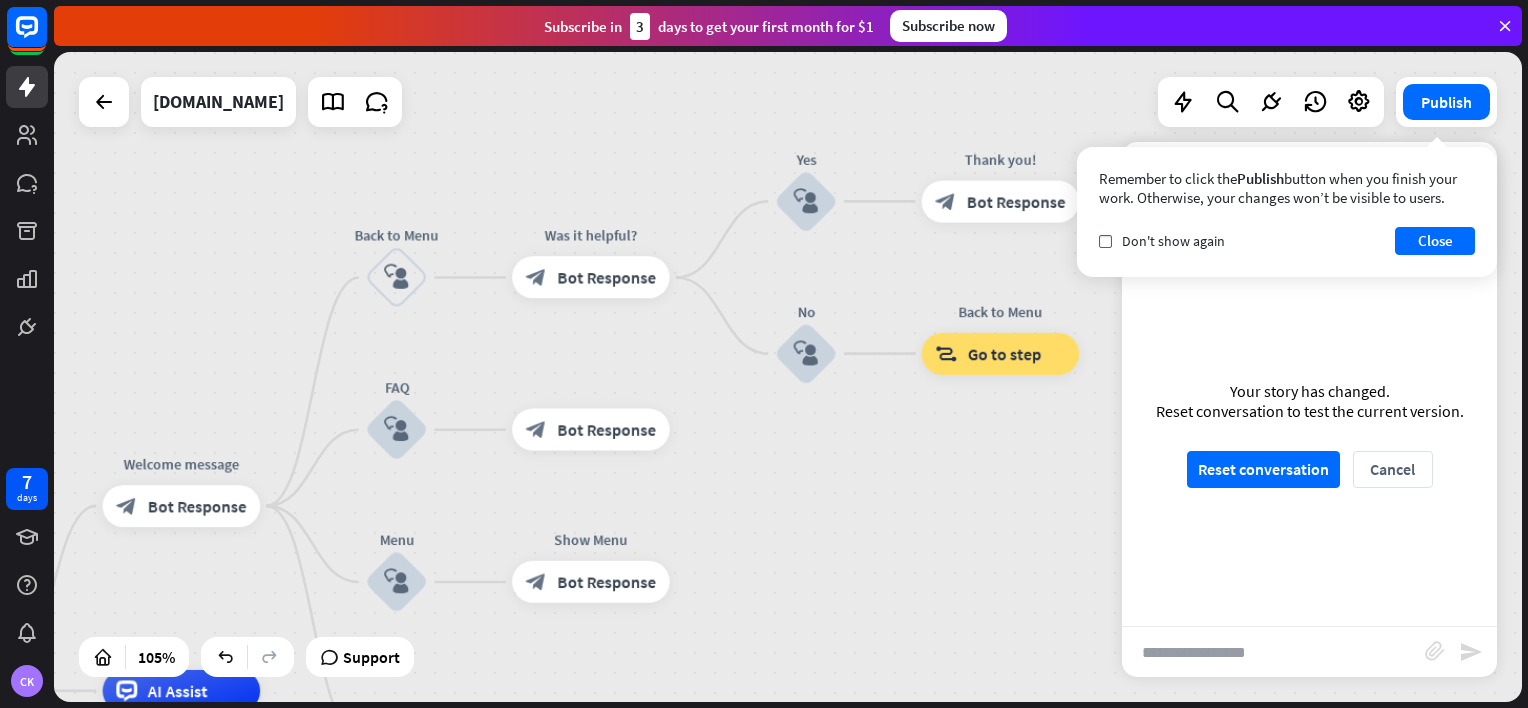 drag, startPoint x: 468, startPoint y: 412, endPoint x: 710, endPoint y: 475, distance: 250.066 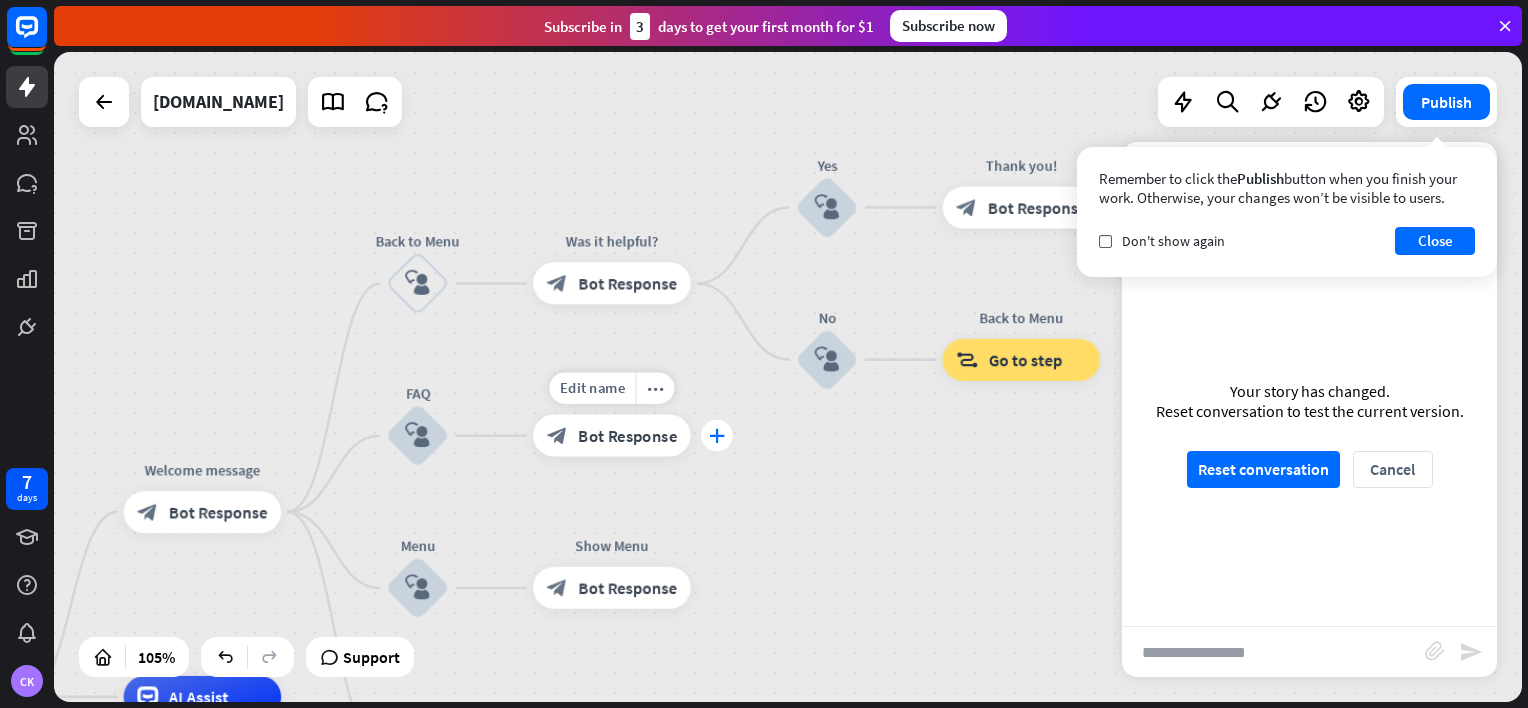 click on "plus" at bounding box center [717, 435] 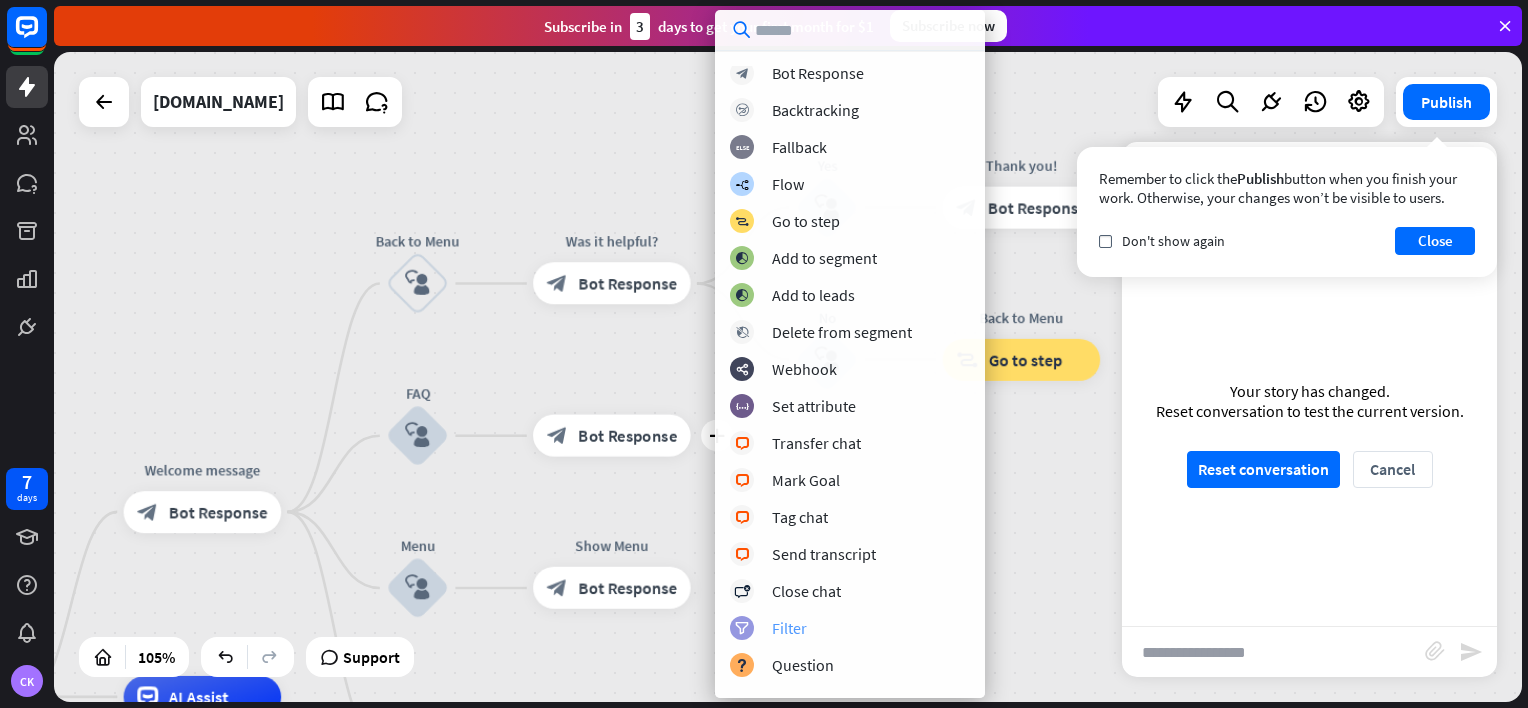 scroll, scrollTop: 0, scrollLeft: 0, axis: both 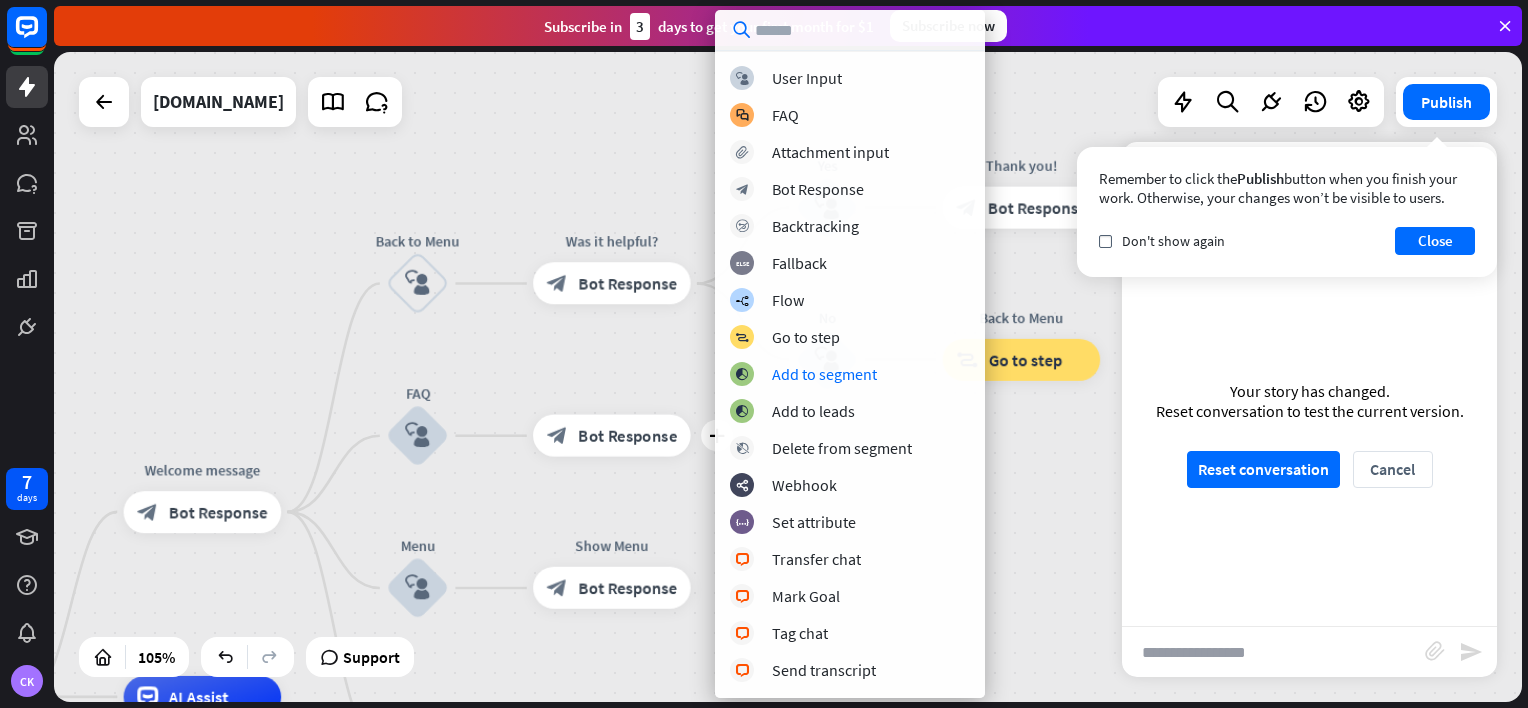 click on "home_2   Start point                 Welcome message   block_bot_response   Bot Response                 Back to Menu   block_user_input                 Was it helpful?   block_bot_response   Bot Response                 Yes   block_user_input                 Thank you!   block_bot_response   Bot Response                 No   block_user_input                 Back to Menu   block_goto   Go to step                 FAQ   block_user_input               plus     block_bot_response   Bot Response                 Menu   block_user_input                 Show Menu   block_bot_response   Bot Response                   block_faq                     AI Assist                   block_fallback   Default fallback                 Fallback message   block_bot_response   Bot Response" at bounding box center (788, 377) 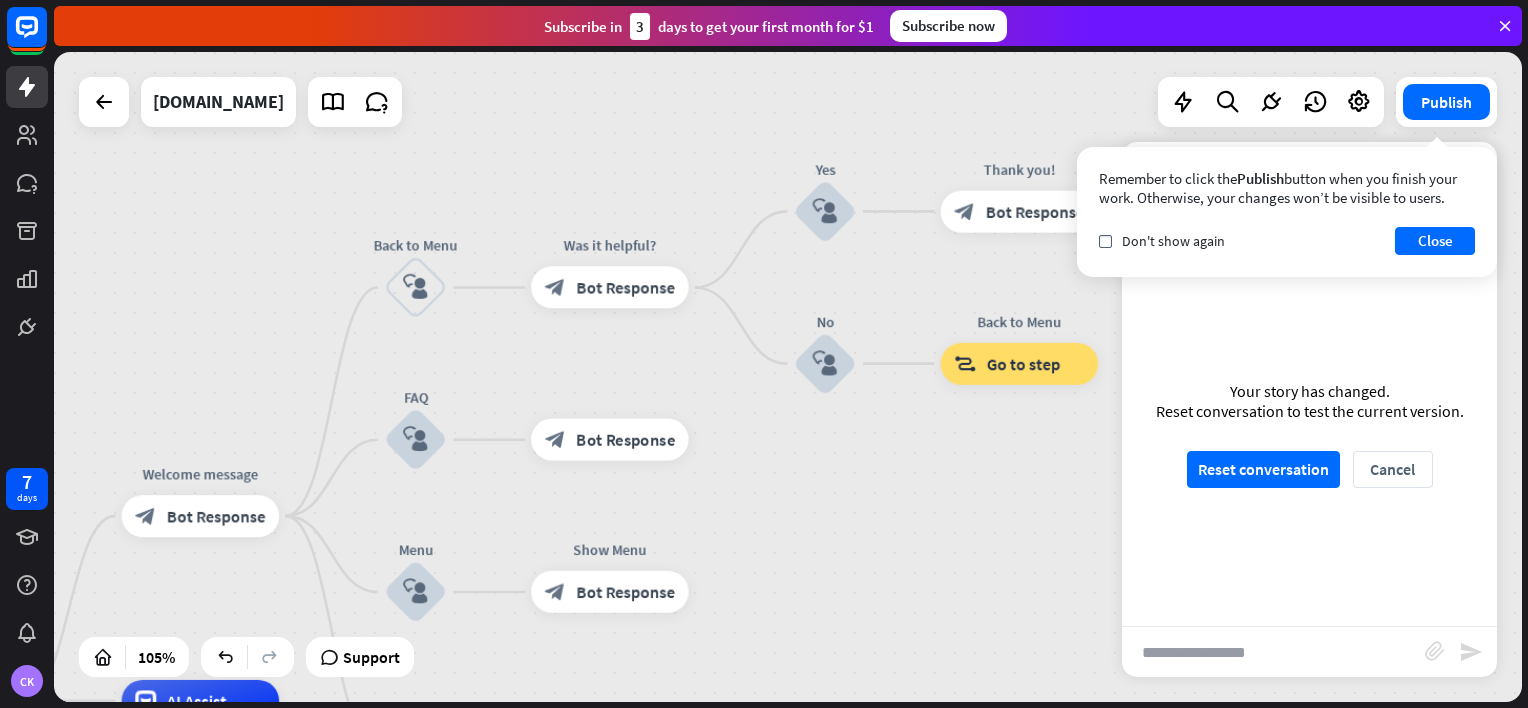 click on "Subscribe now" at bounding box center [948, 26] 